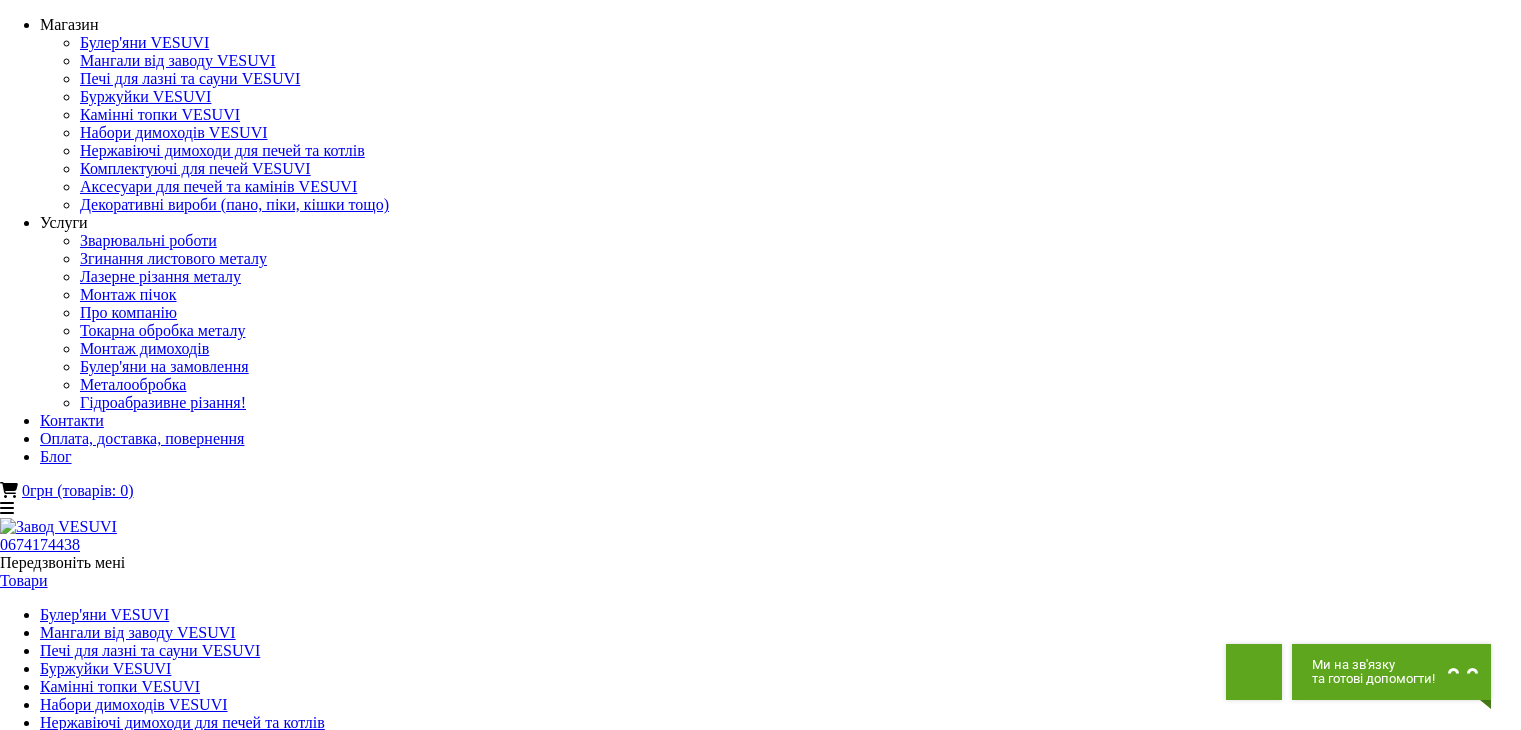 scroll, scrollTop: 0, scrollLeft: 0, axis: both 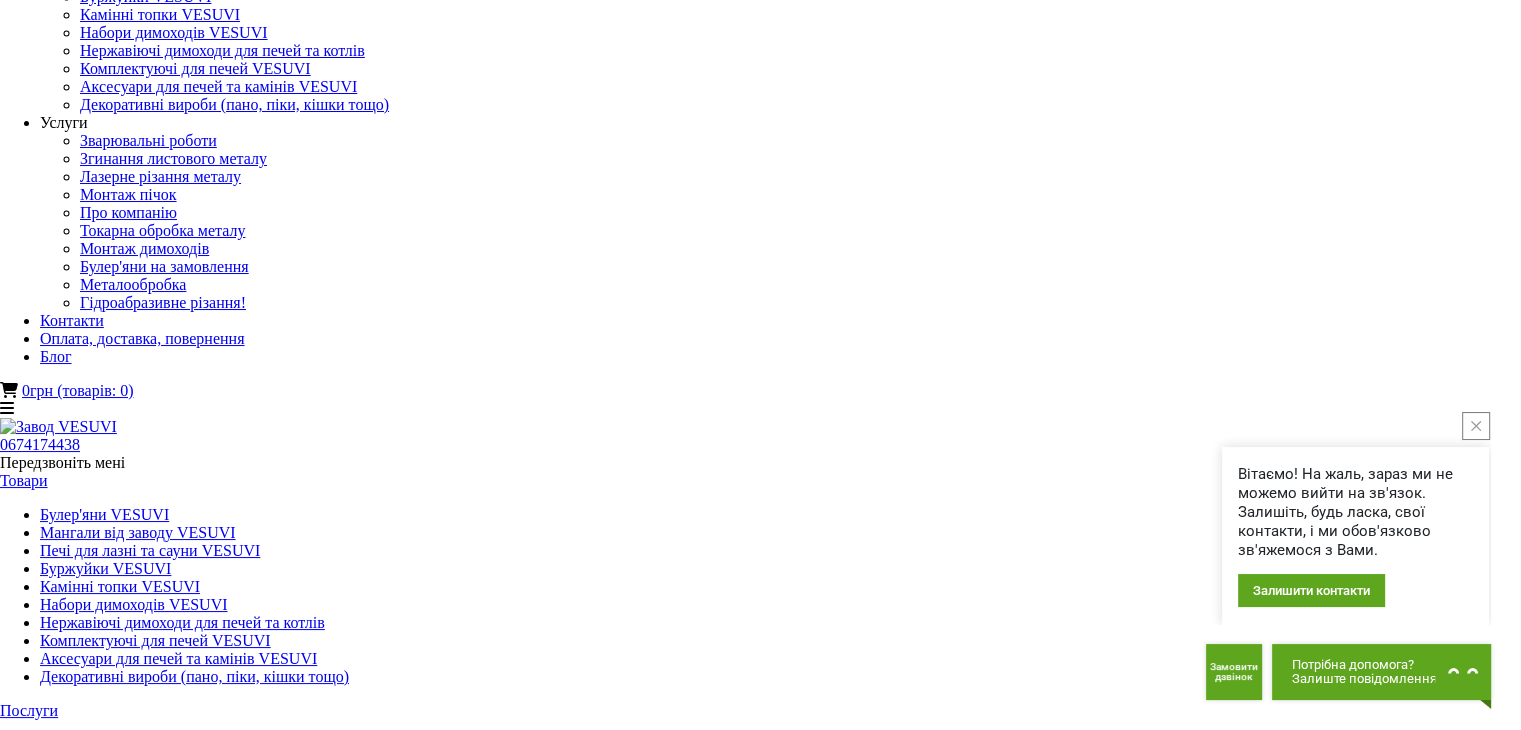 click at bounding box center (761, 1889) 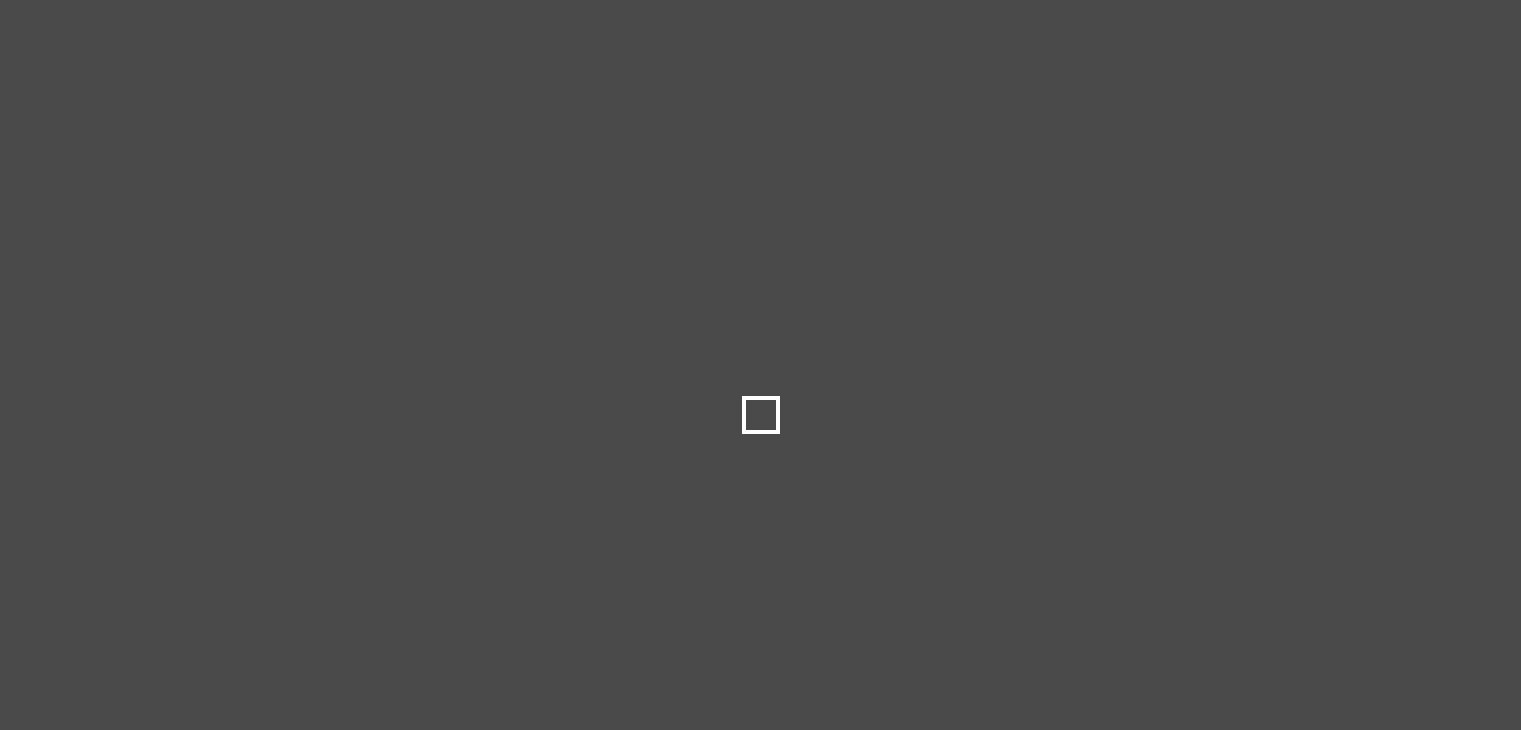 scroll, scrollTop: 0, scrollLeft: 0, axis: both 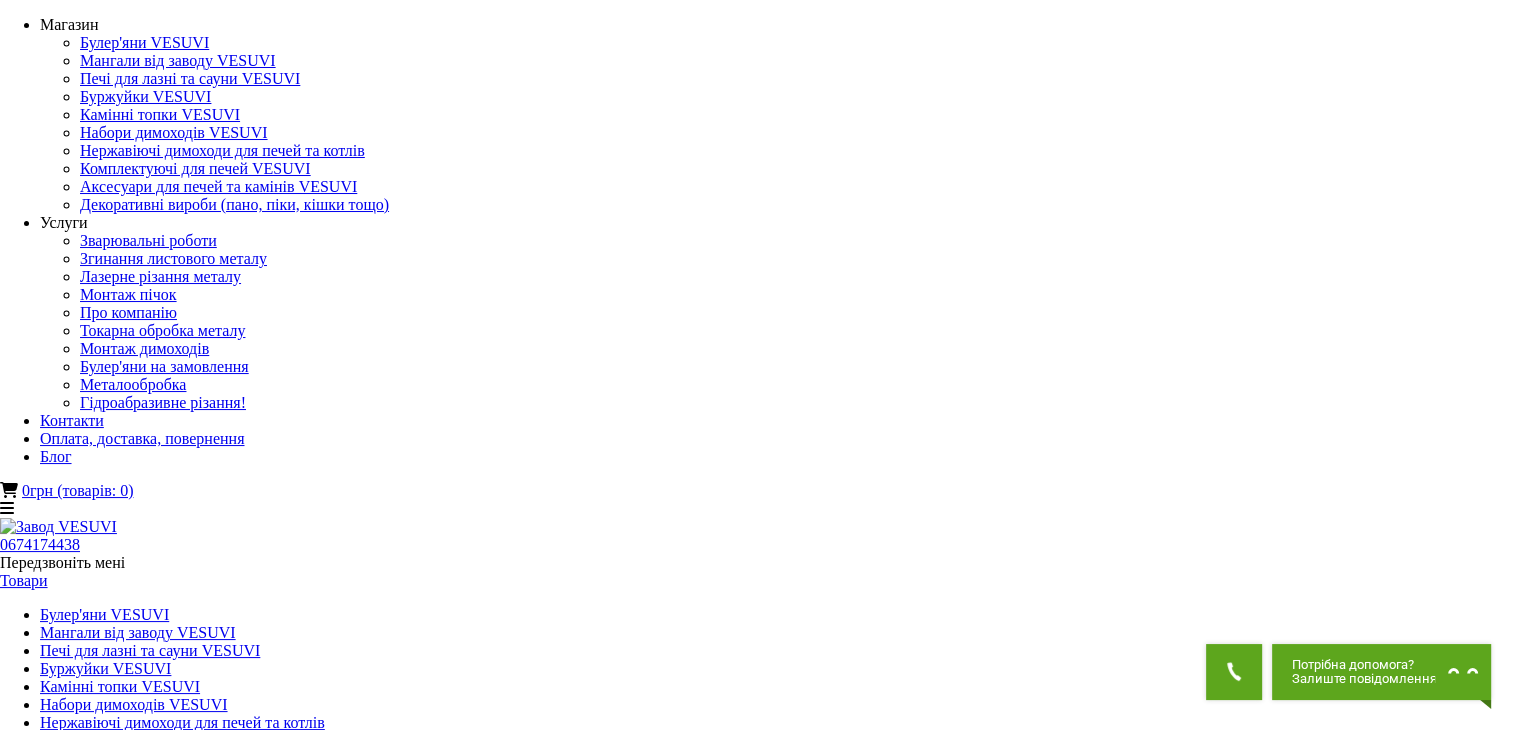 click at bounding box center (55, 1722) 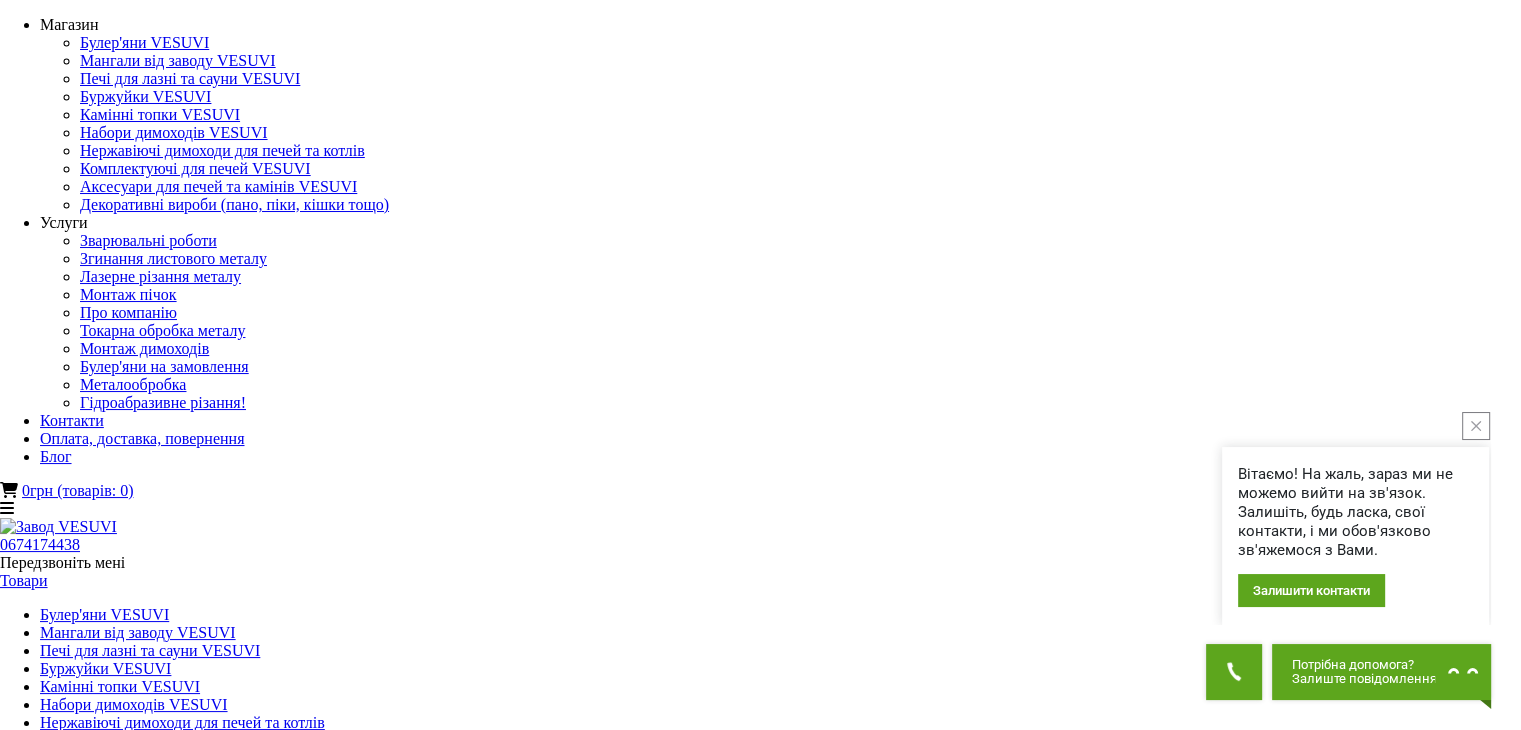 click at bounding box center (55, 1722) 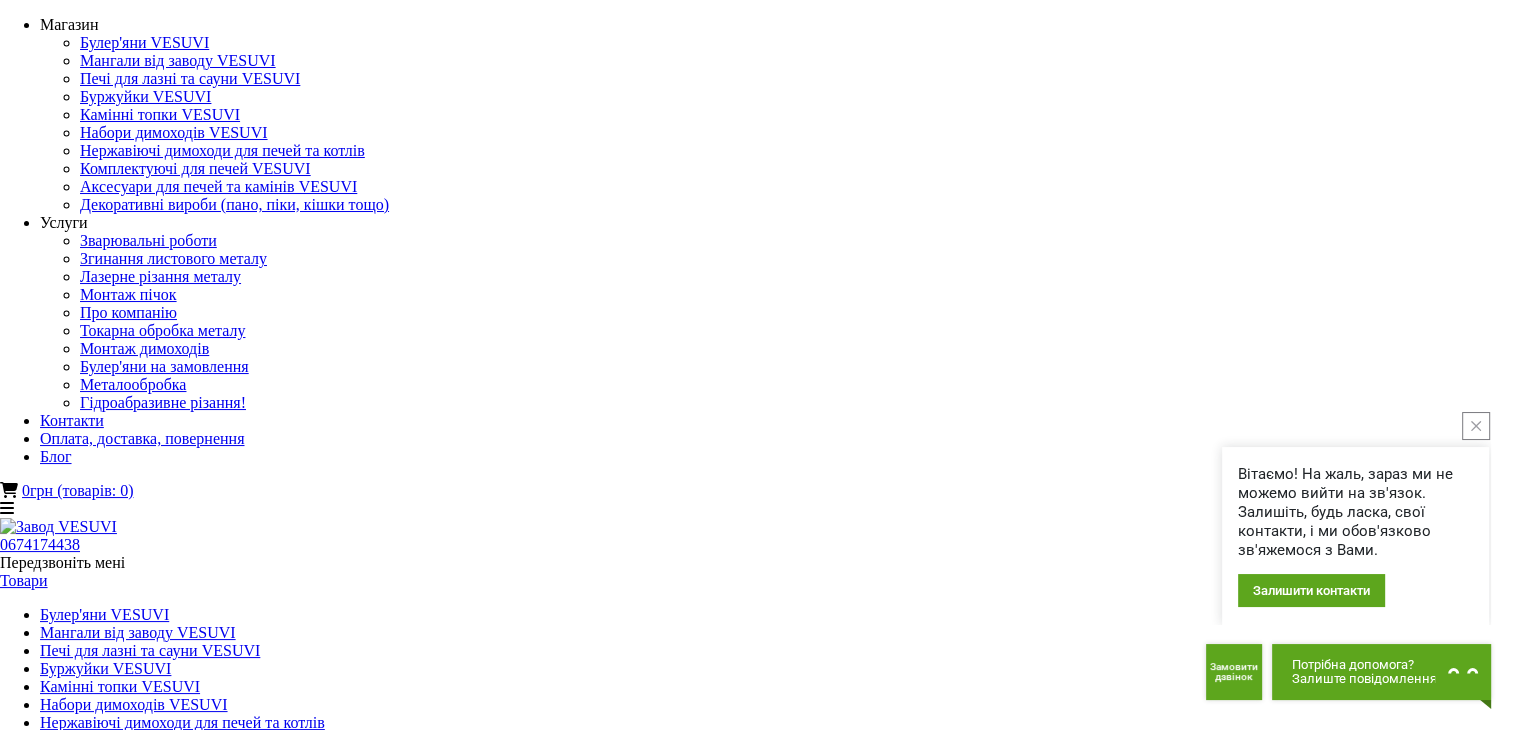 click at bounding box center [36, 2137] 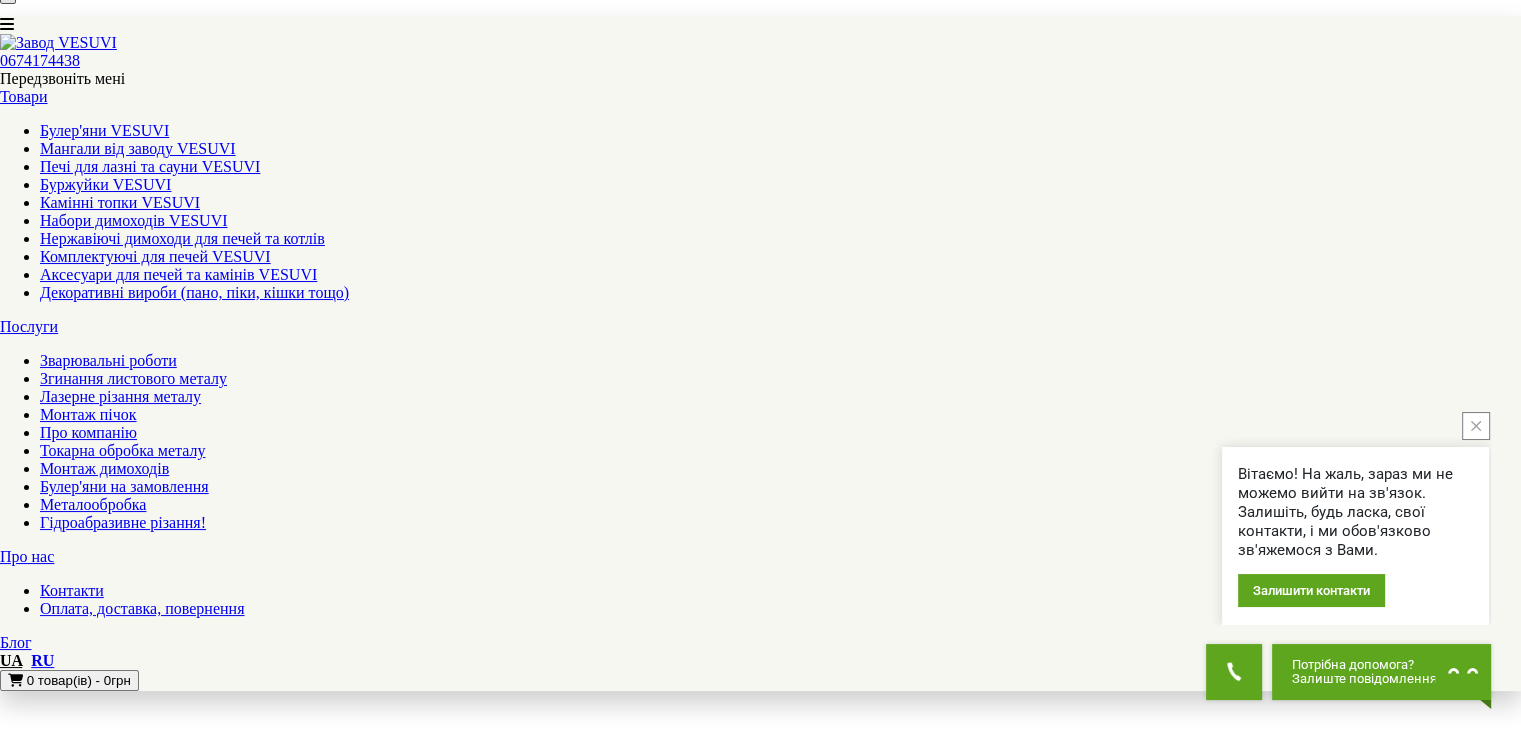 scroll, scrollTop: 1500, scrollLeft: 0, axis: vertical 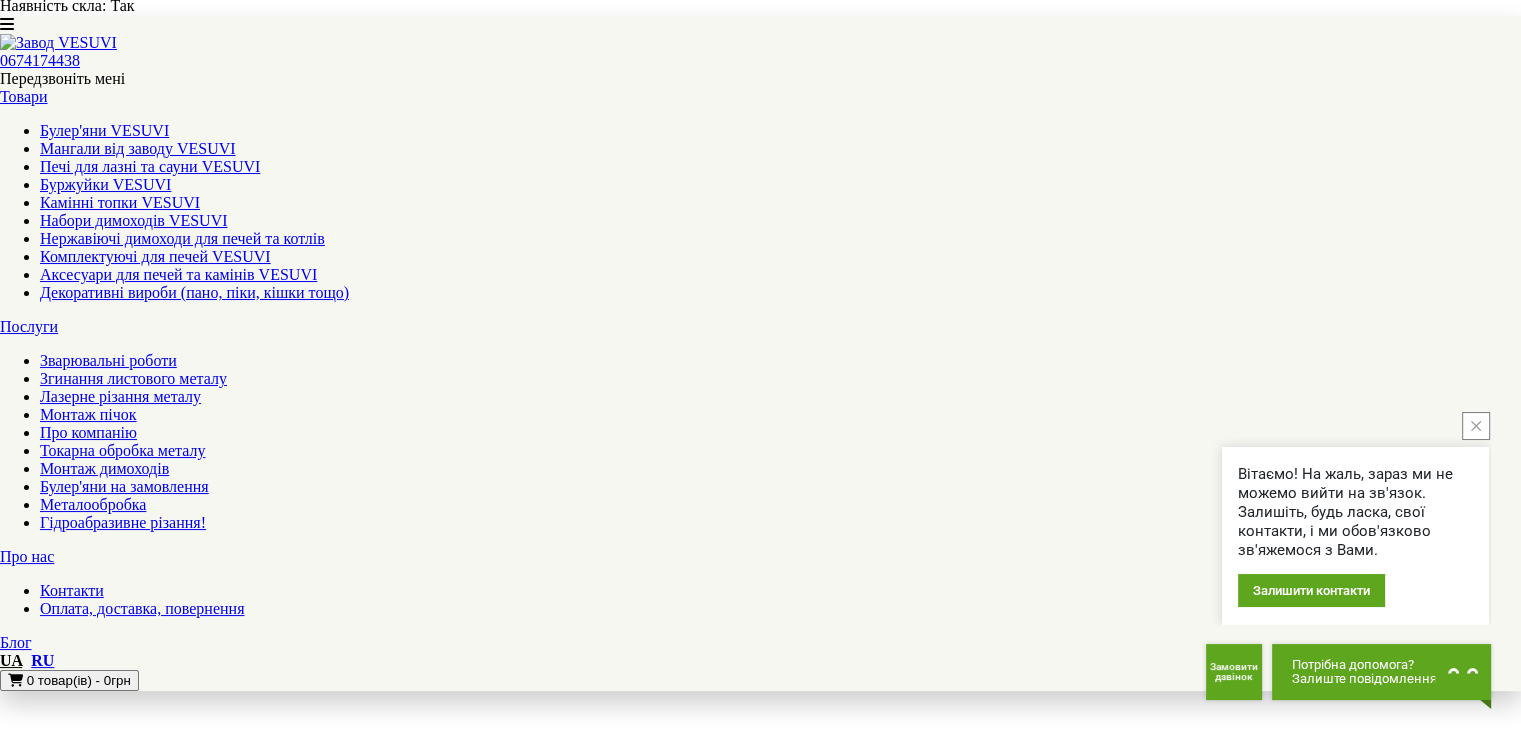 click on "4" at bounding box center (44, 7775) 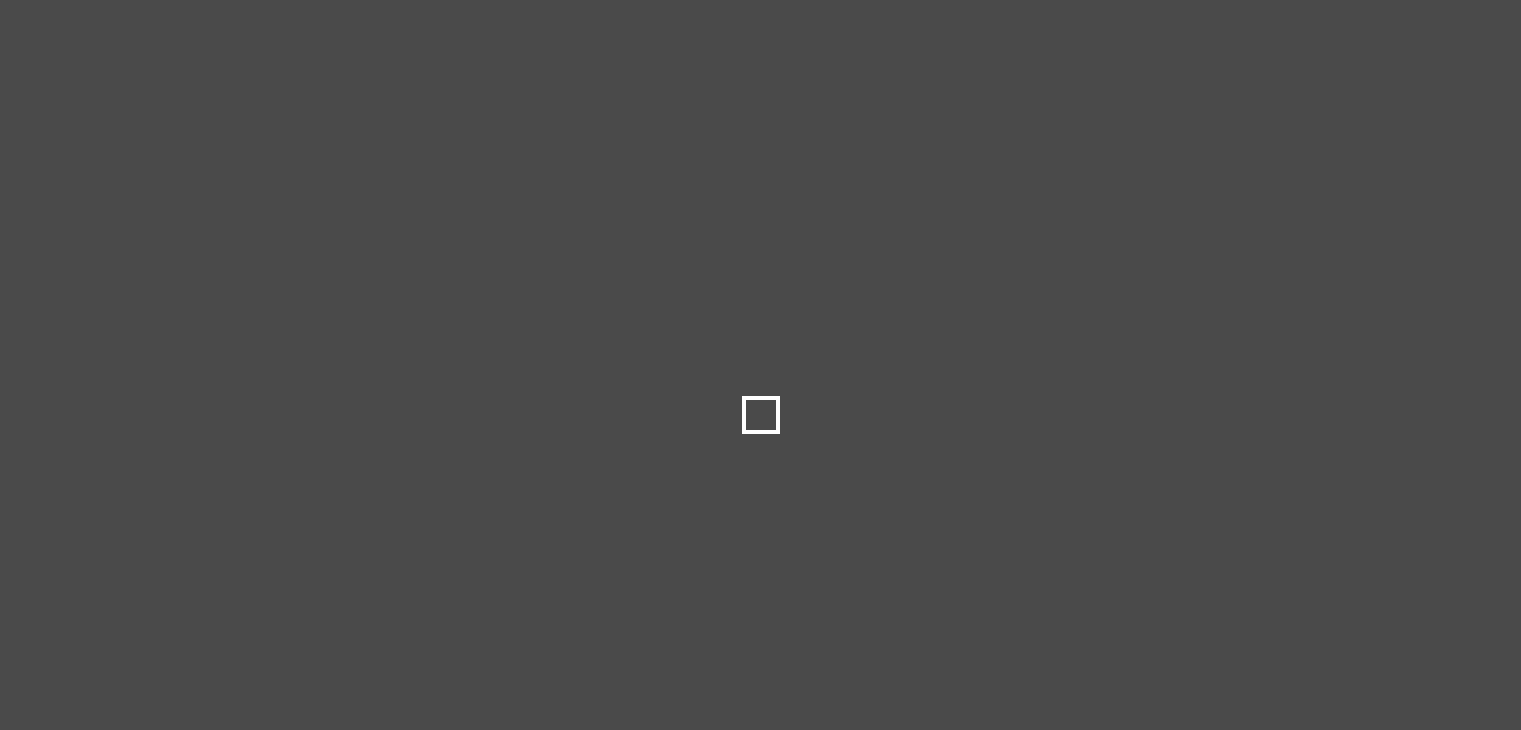 scroll, scrollTop: 0, scrollLeft: 0, axis: both 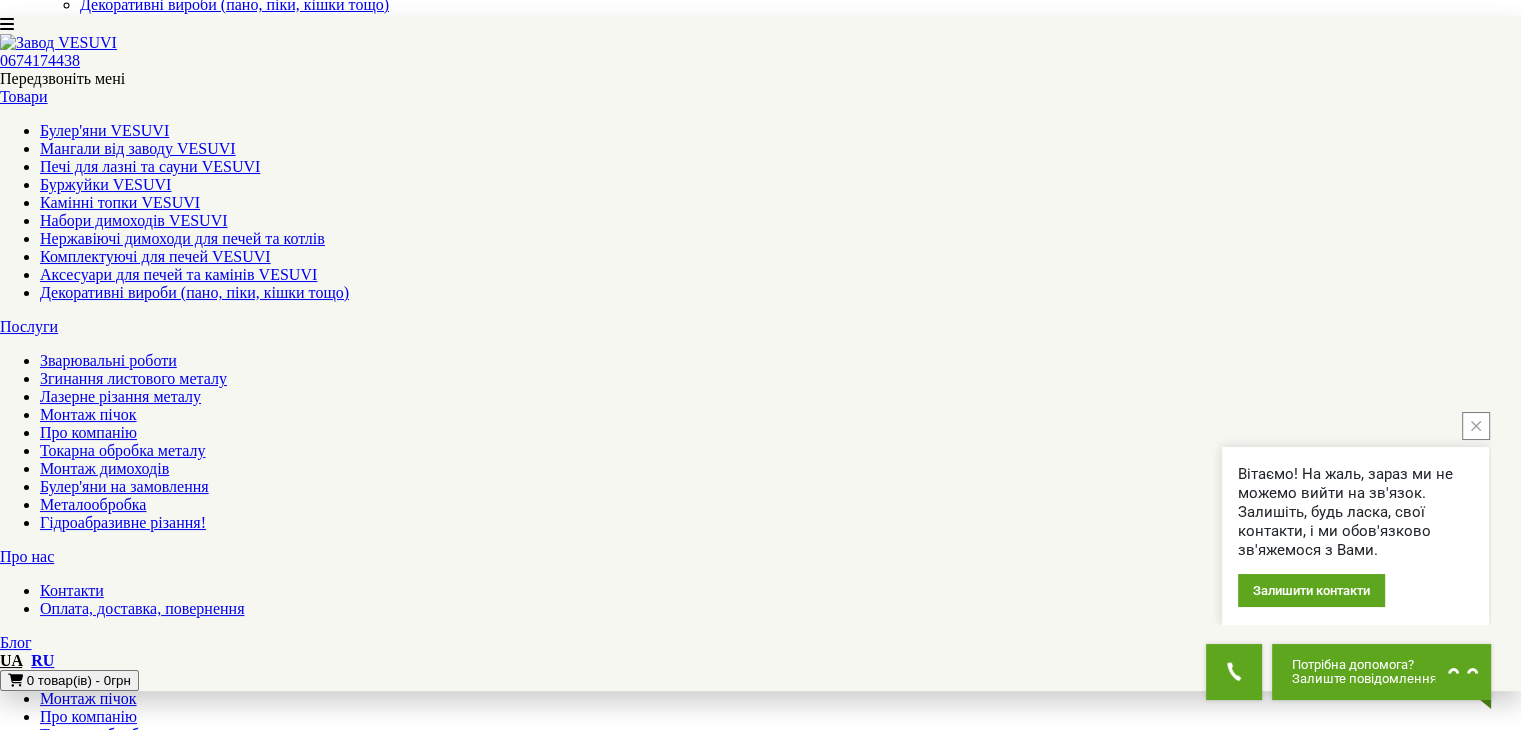 click at bounding box center (761, 1807) 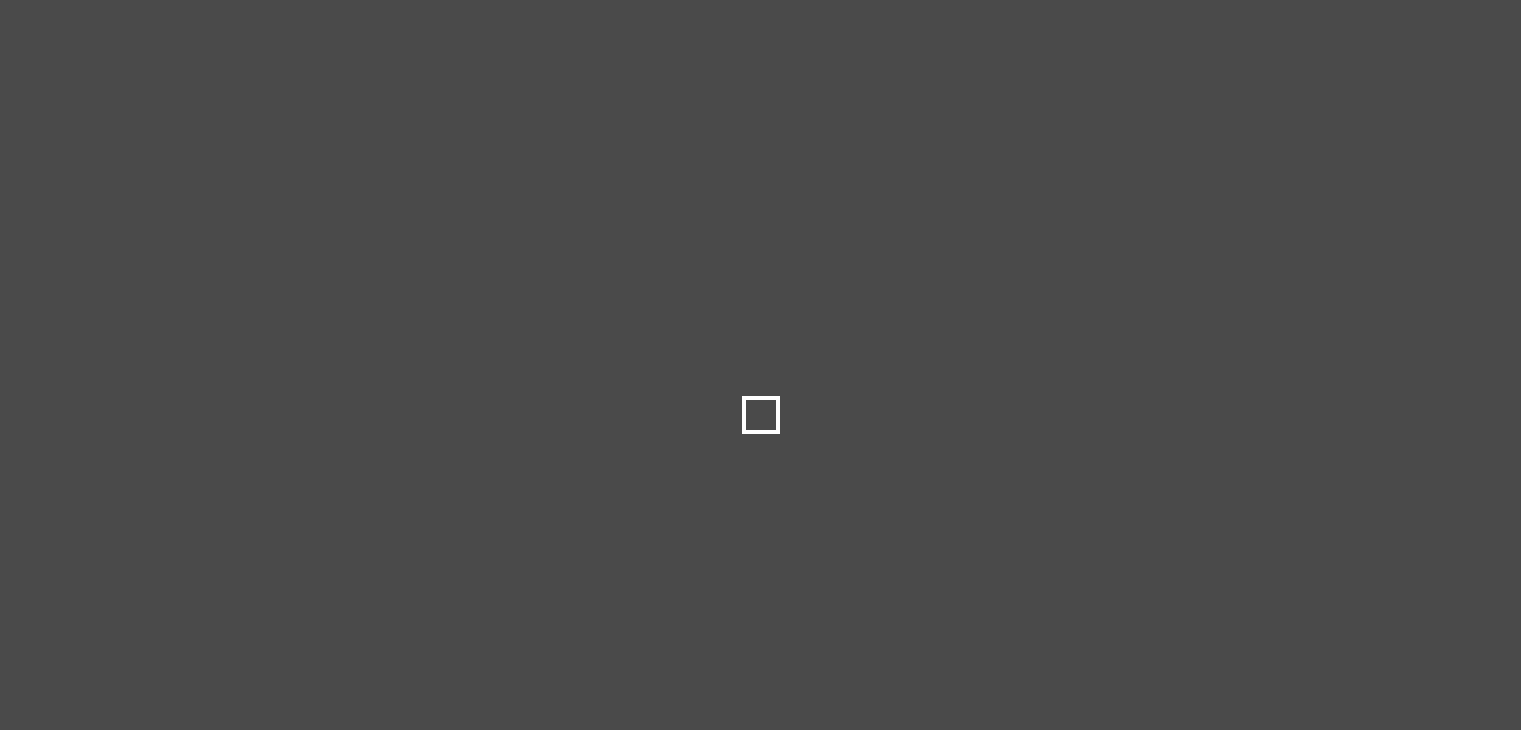 scroll, scrollTop: 0, scrollLeft: 0, axis: both 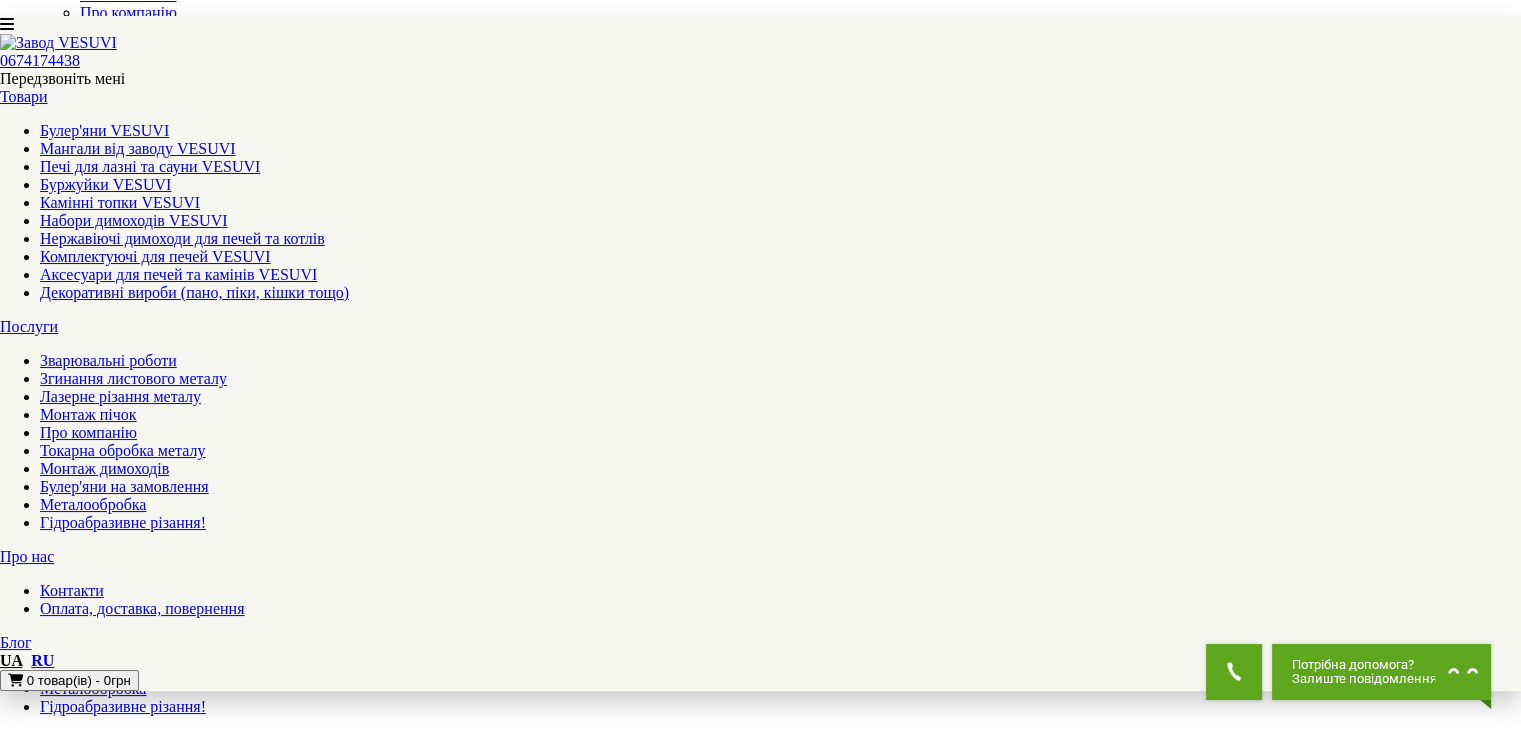 click at bounding box center (55, 1215) 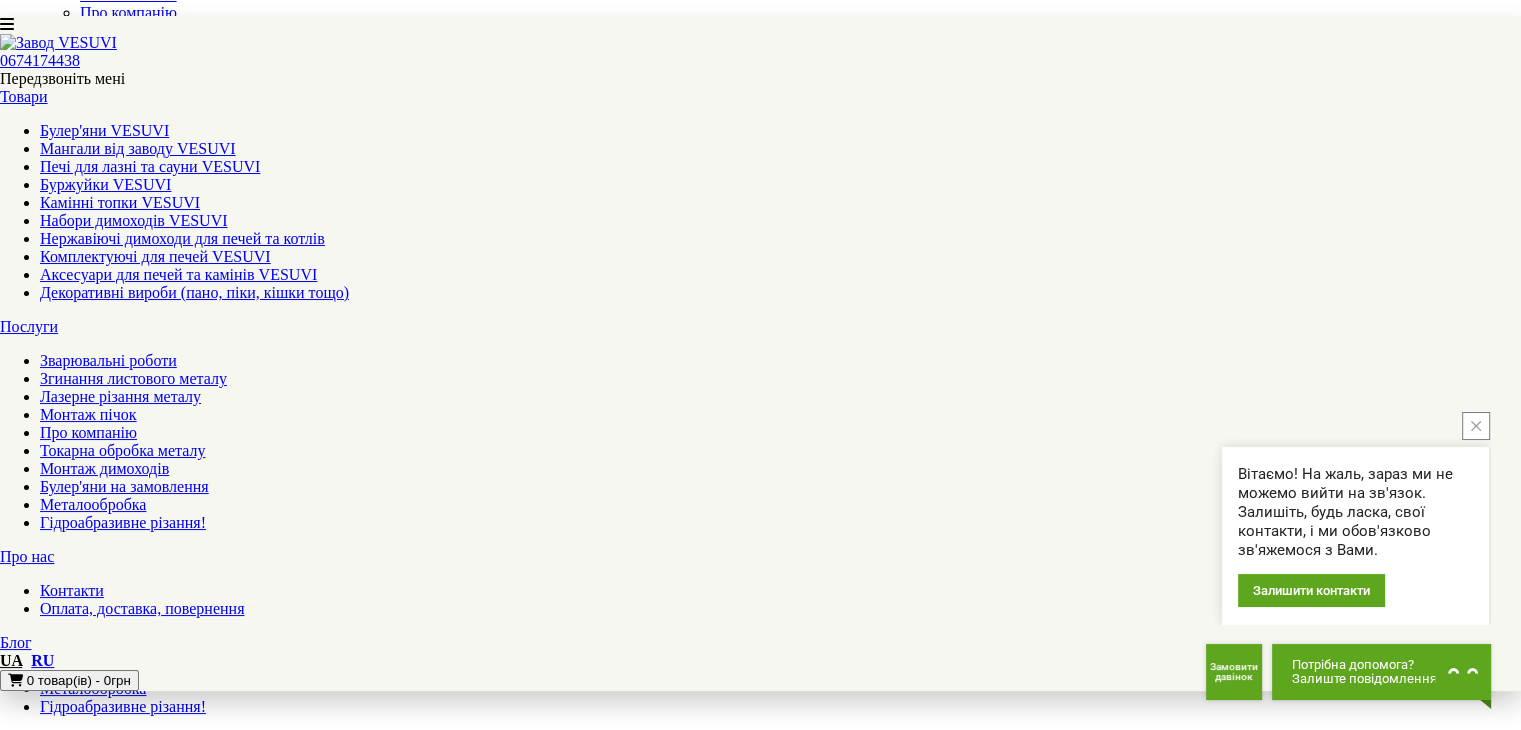 click at bounding box center [293, 1064] 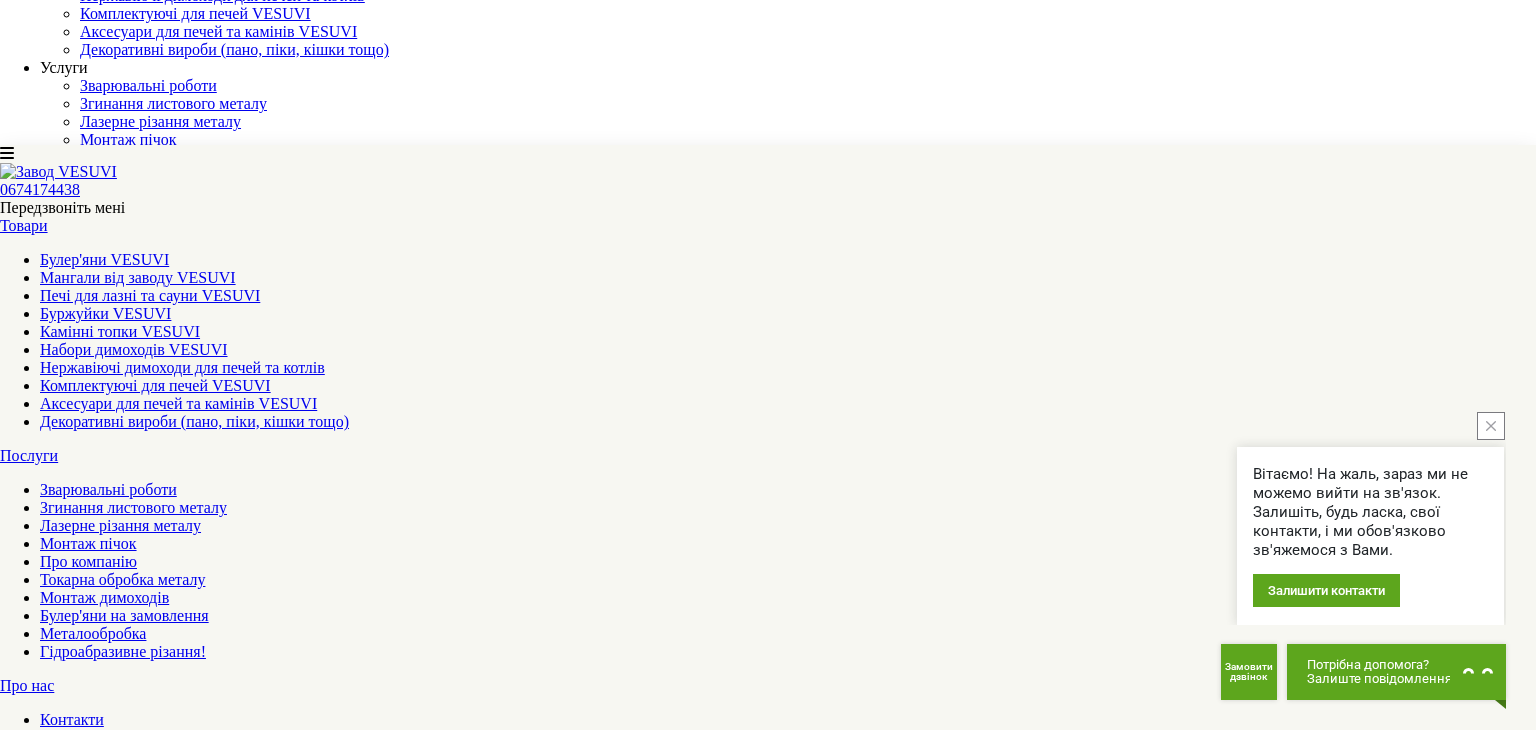 click at bounding box center (24, -159) 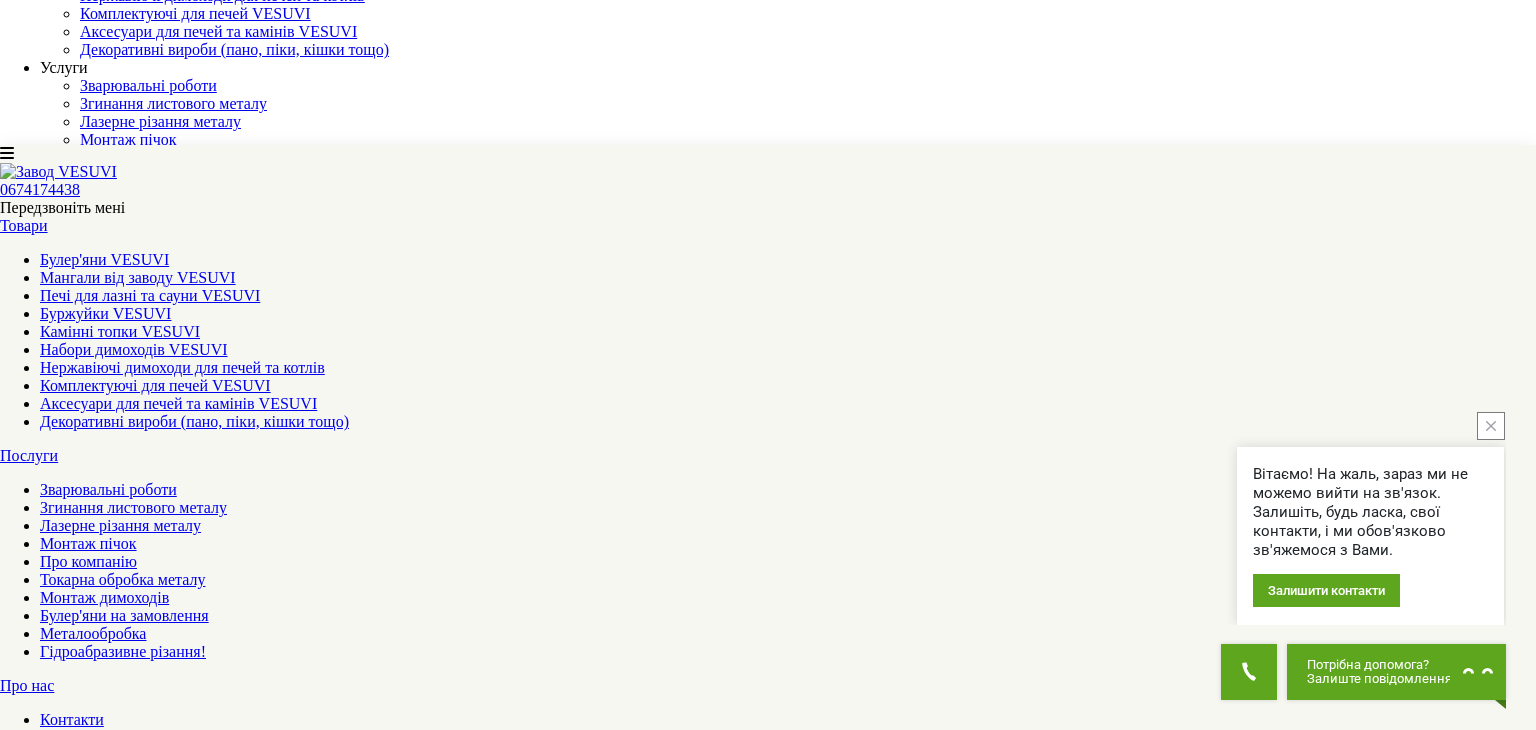 click at bounding box center (8, -159) 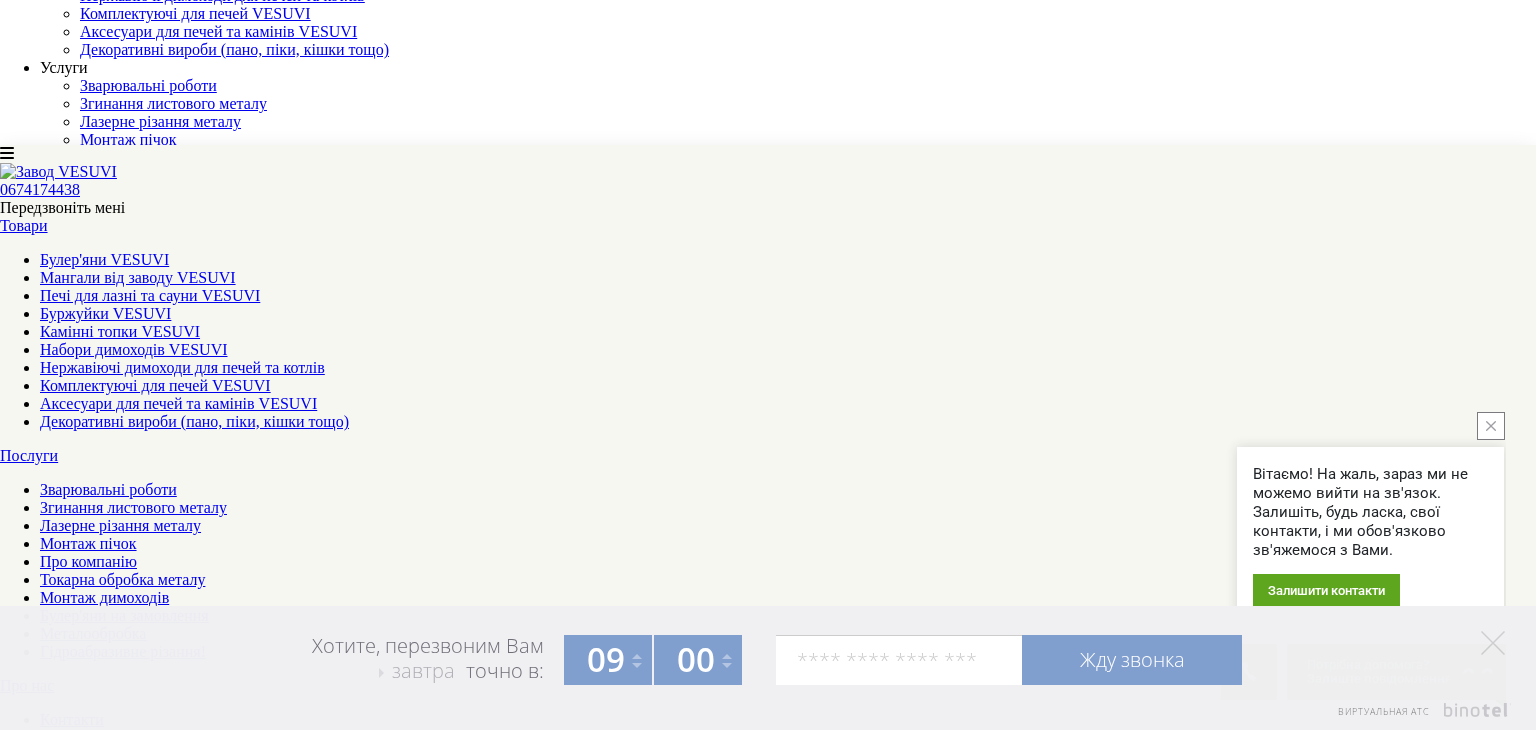 click at bounding box center (8, -159) 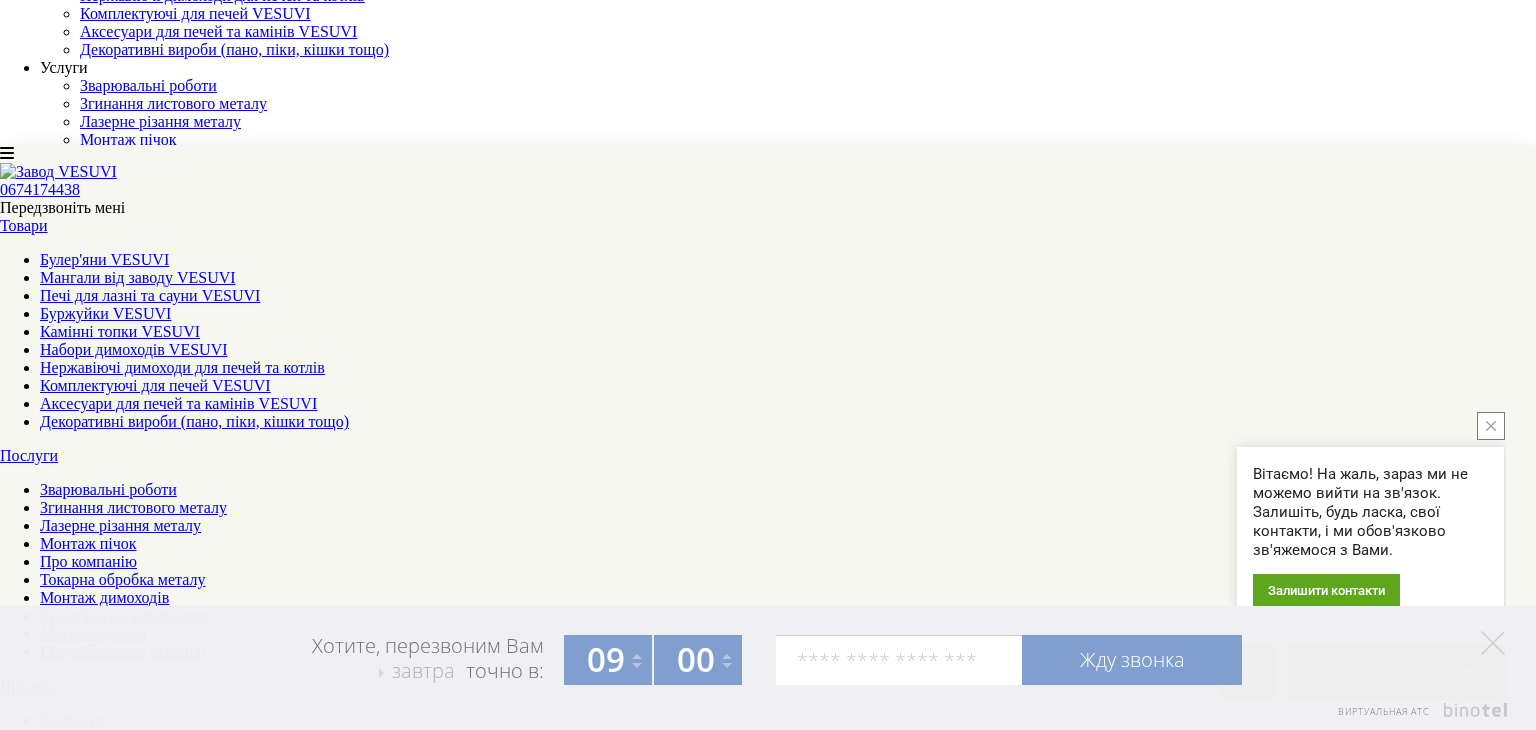 click on "×" at bounding box center [12, -290] 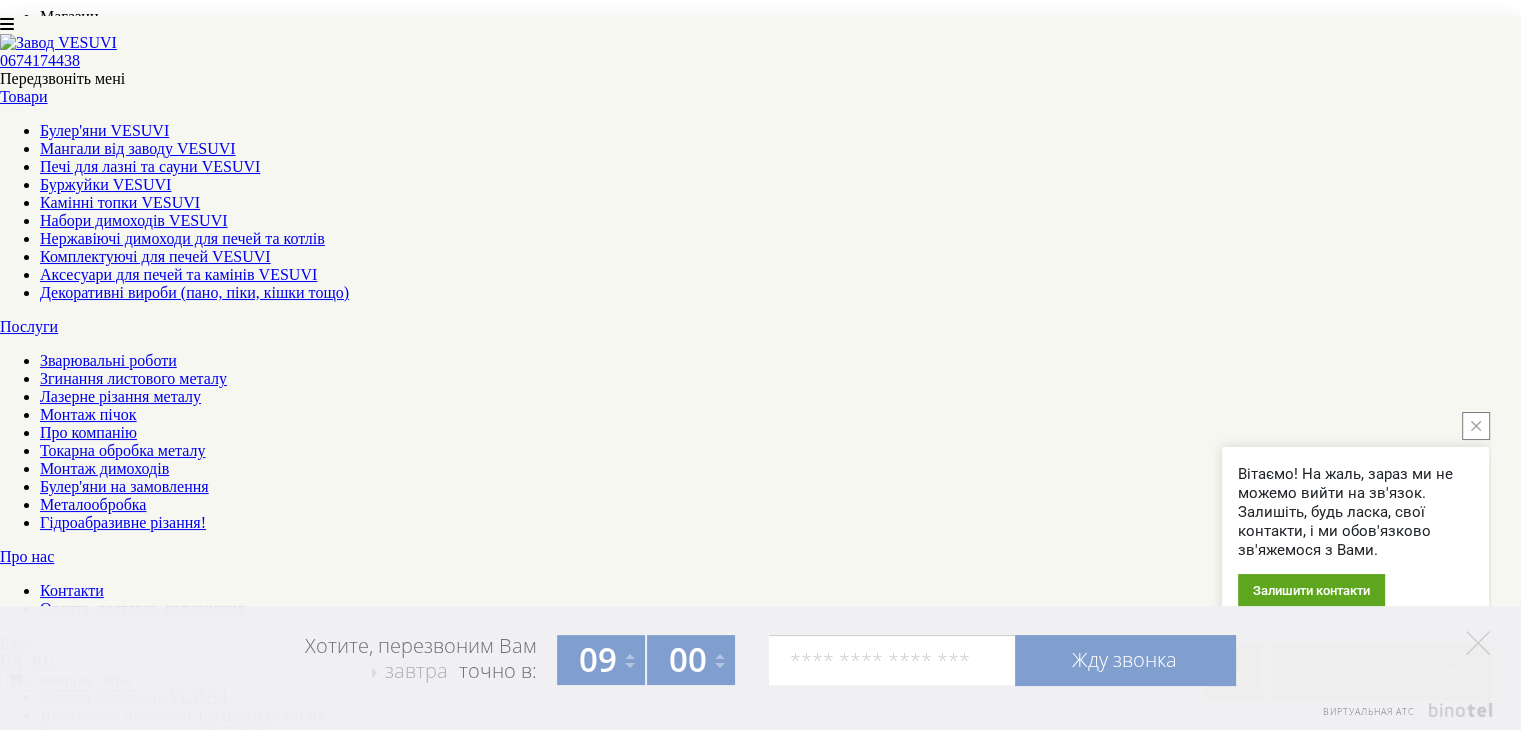 scroll, scrollTop: 0, scrollLeft: 0, axis: both 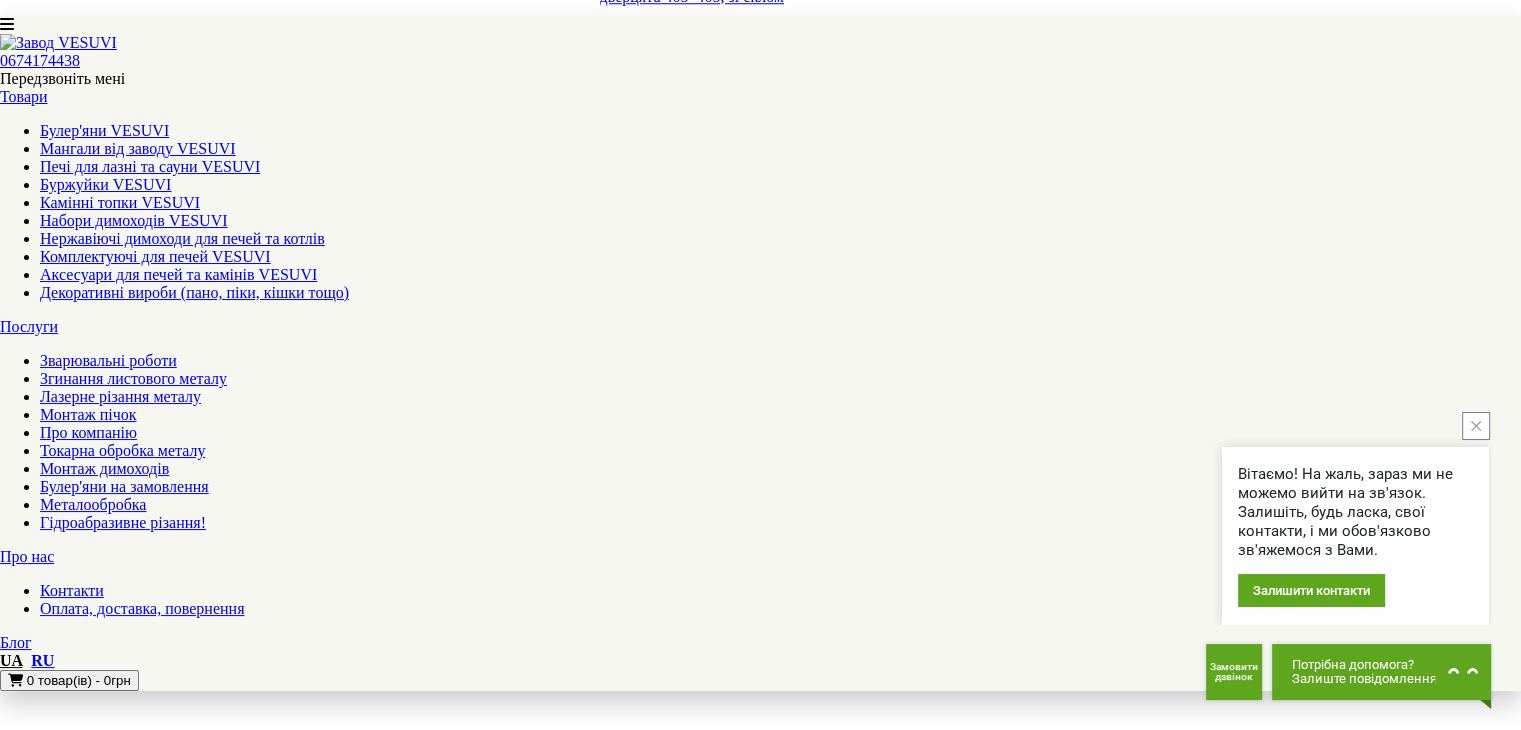 click on "3" at bounding box center (44, 5405) 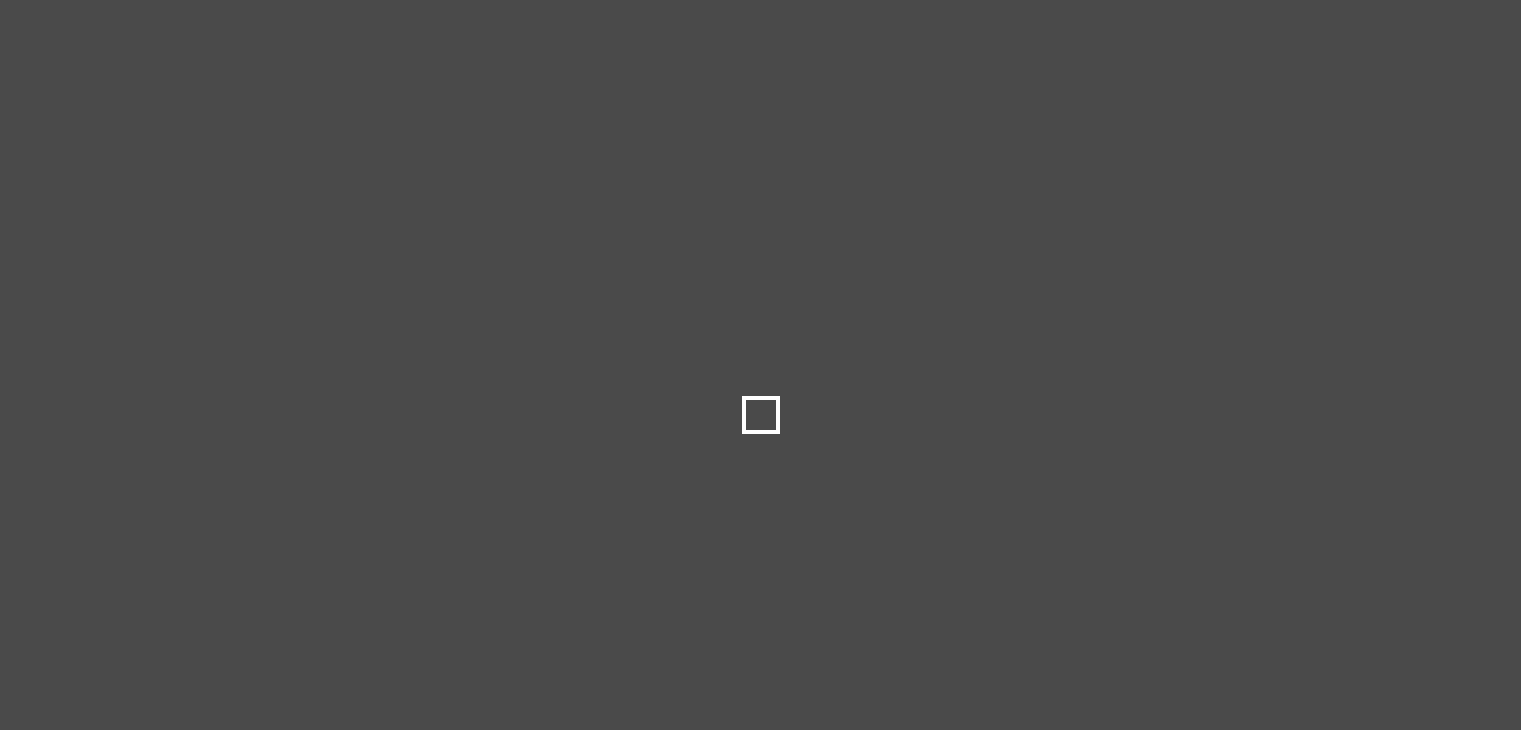 scroll, scrollTop: 0, scrollLeft: 0, axis: both 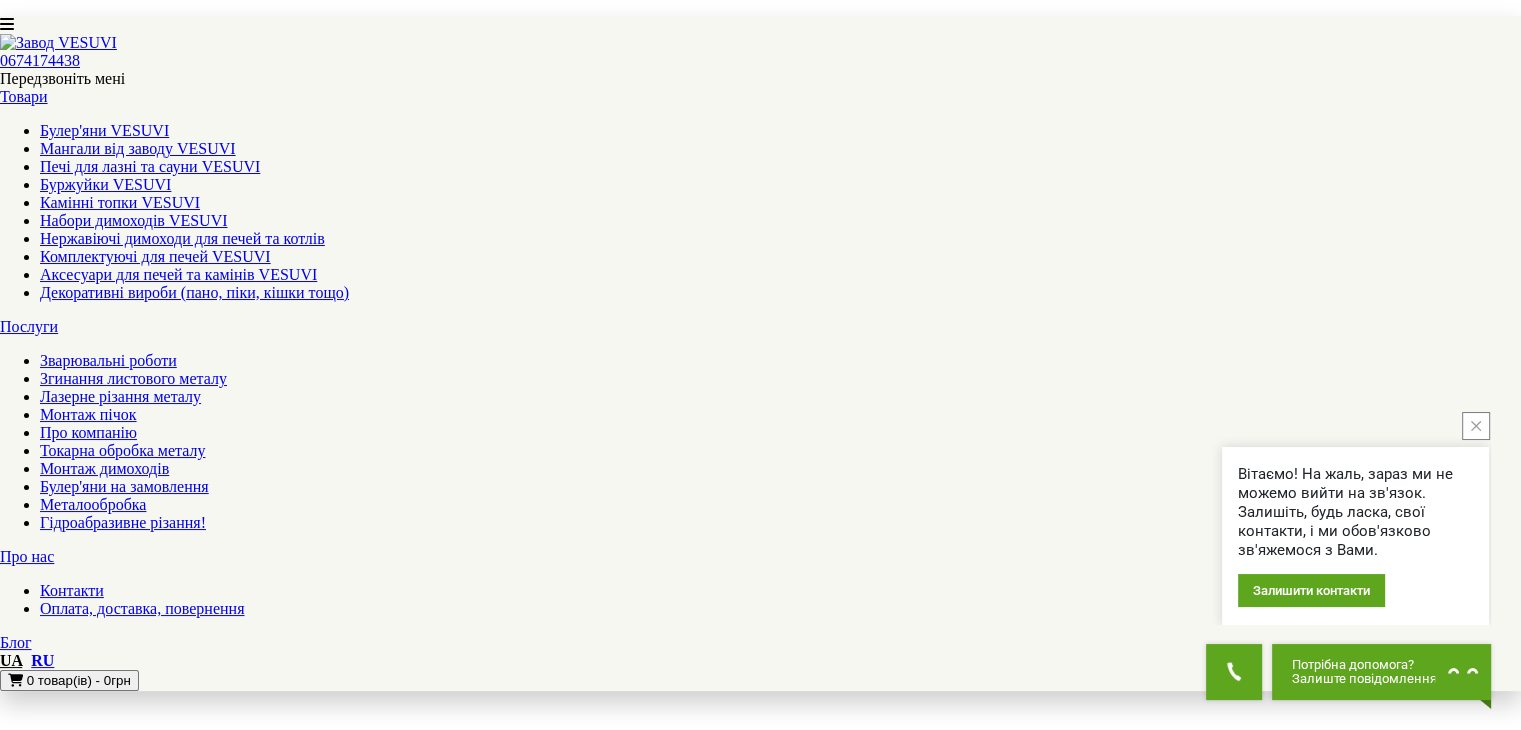click on "Піч для лазні Ребро 20 м³ без виносу, дверцята 315*315, зі склом" at bounding box center [220, 4691] 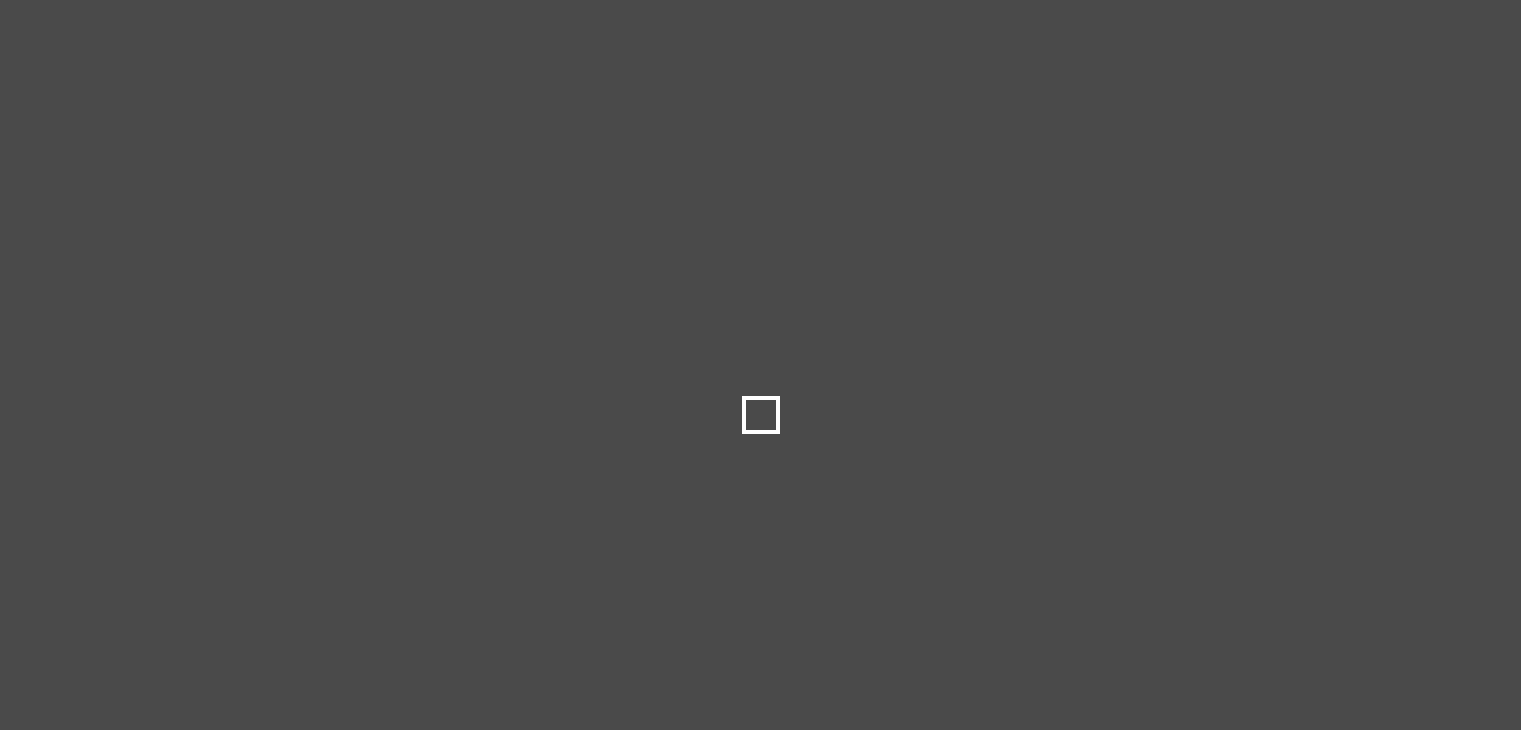 scroll, scrollTop: 0, scrollLeft: 0, axis: both 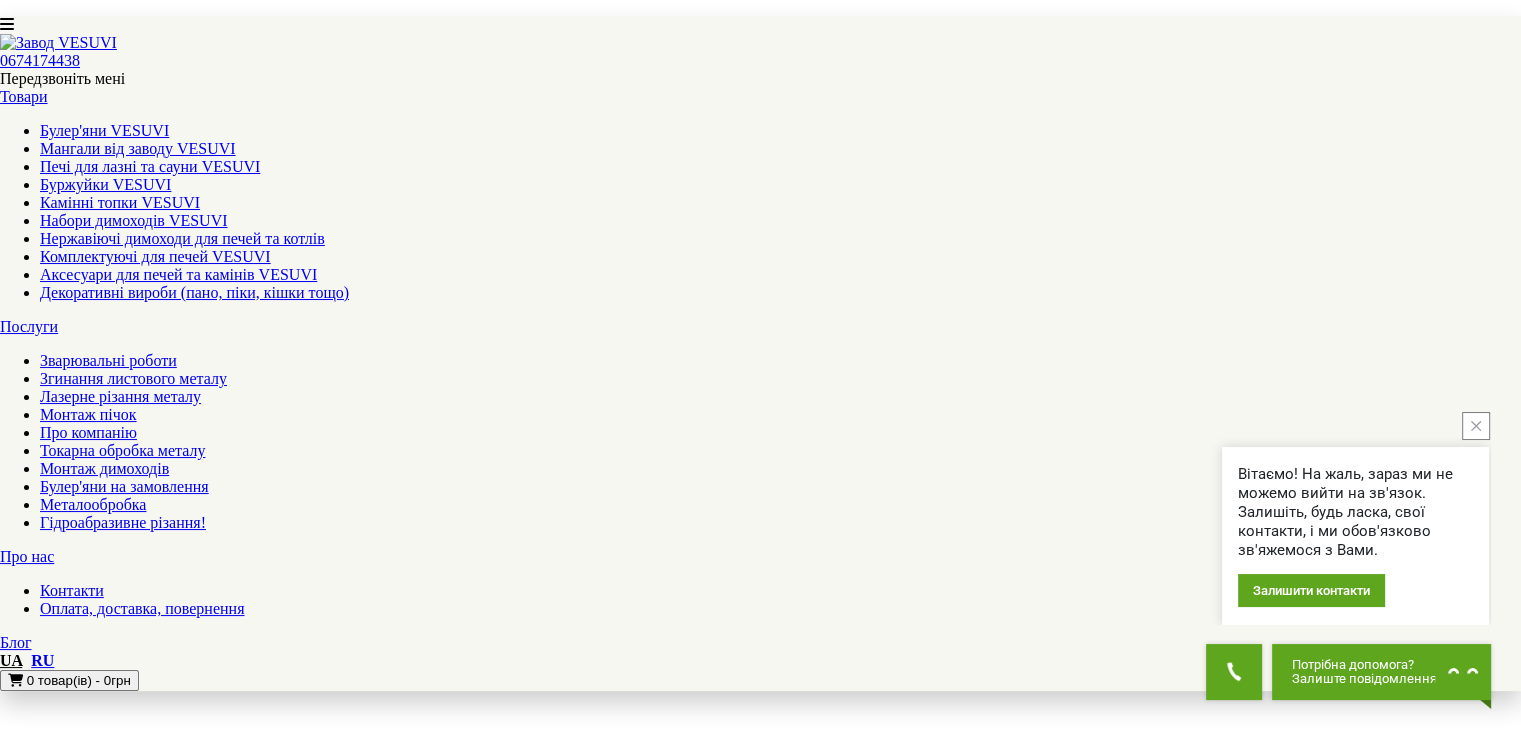 click at bounding box center [761, 5045] 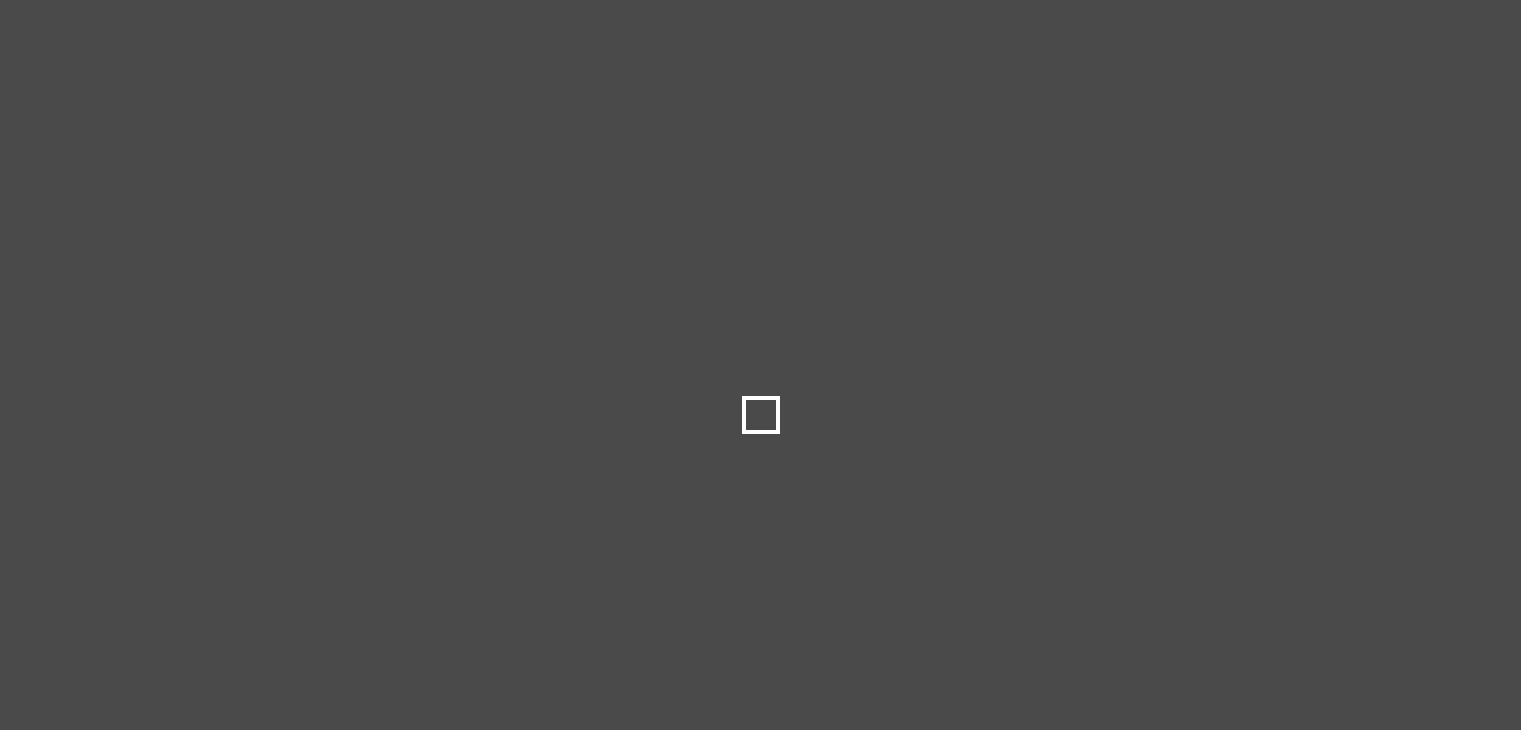 scroll, scrollTop: 0, scrollLeft: 0, axis: both 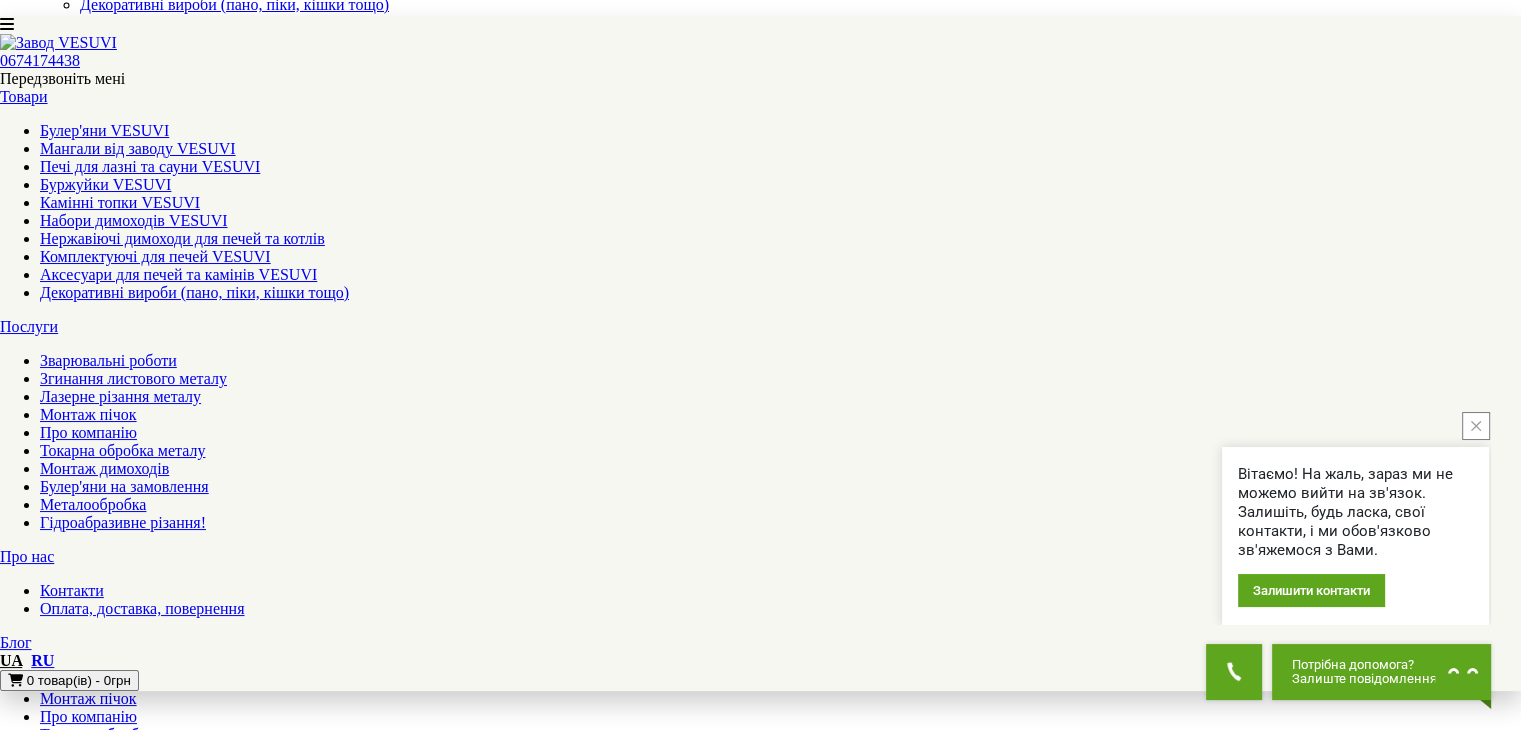click at bounding box center (293, 1164) 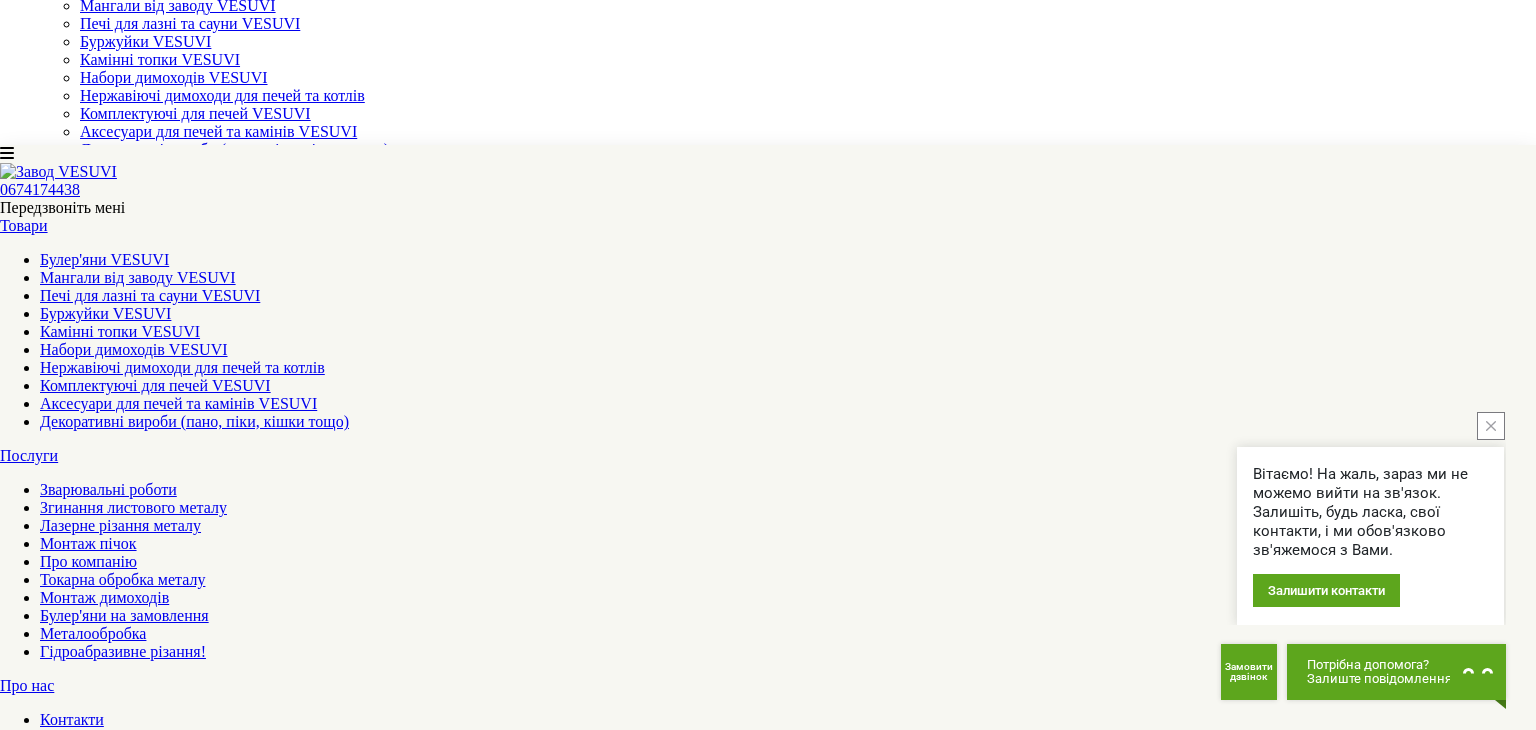 click at bounding box center (24, -59) 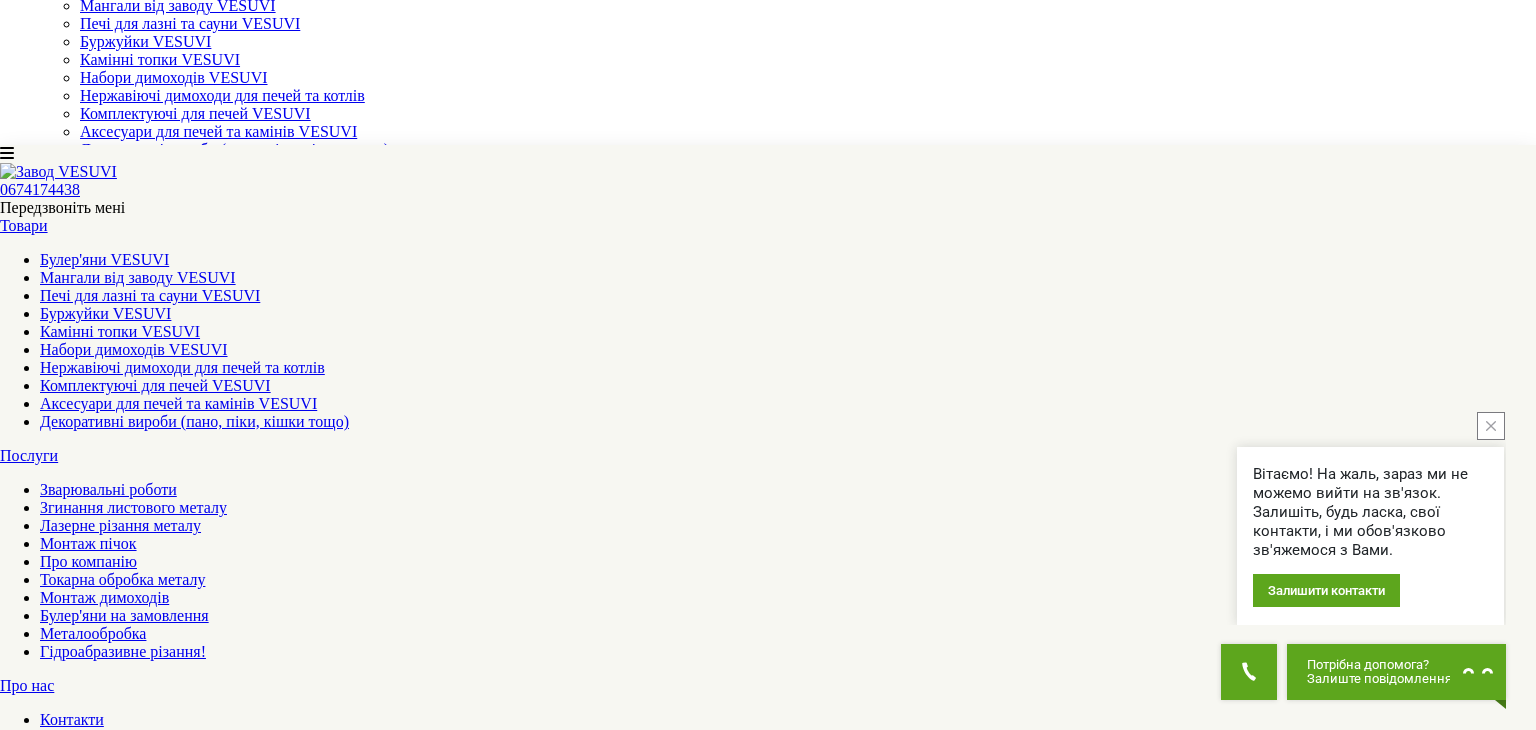 click at bounding box center [24, -59] 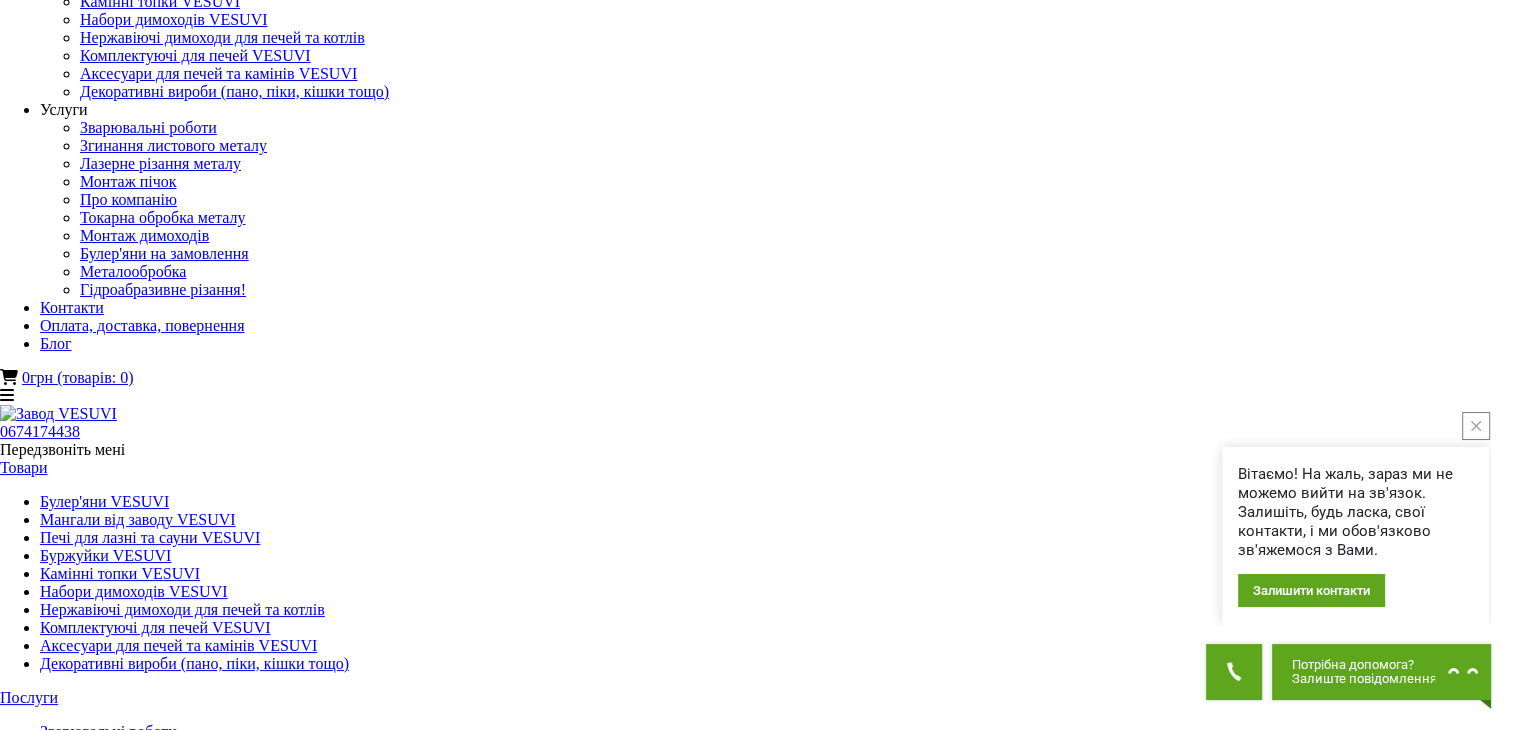 scroll, scrollTop: 0, scrollLeft: 0, axis: both 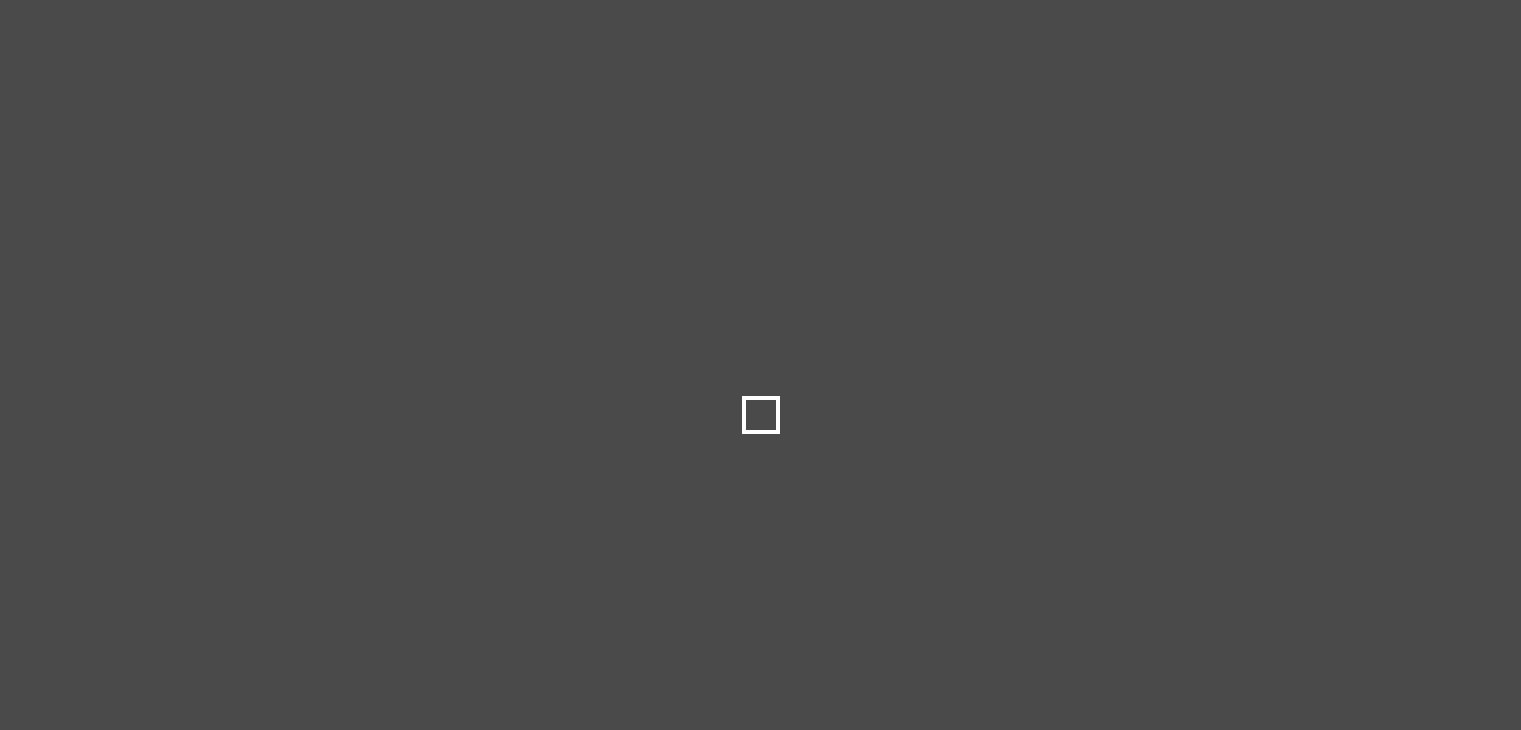 select 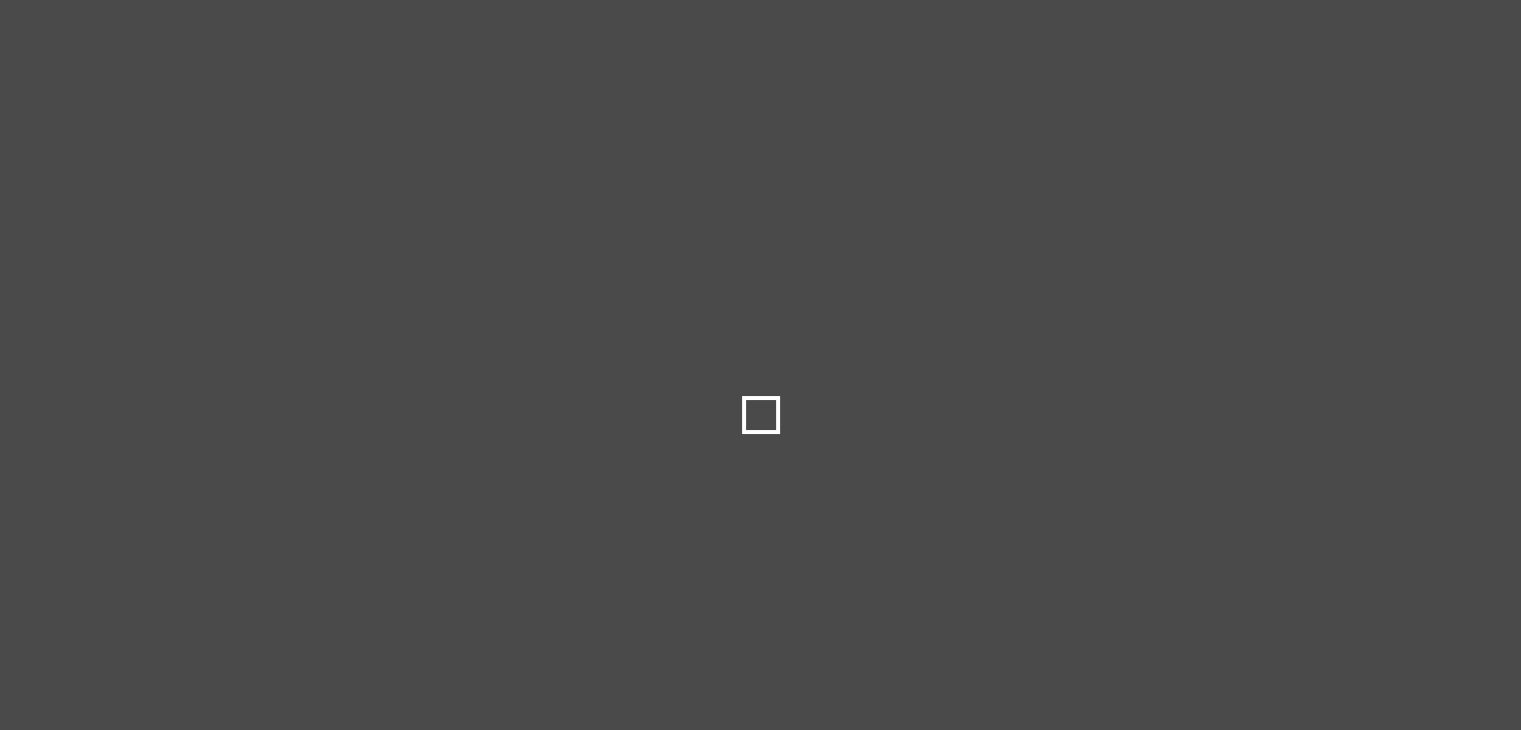 scroll, scrollTop: 0, scrollLeft: 0, axis: both 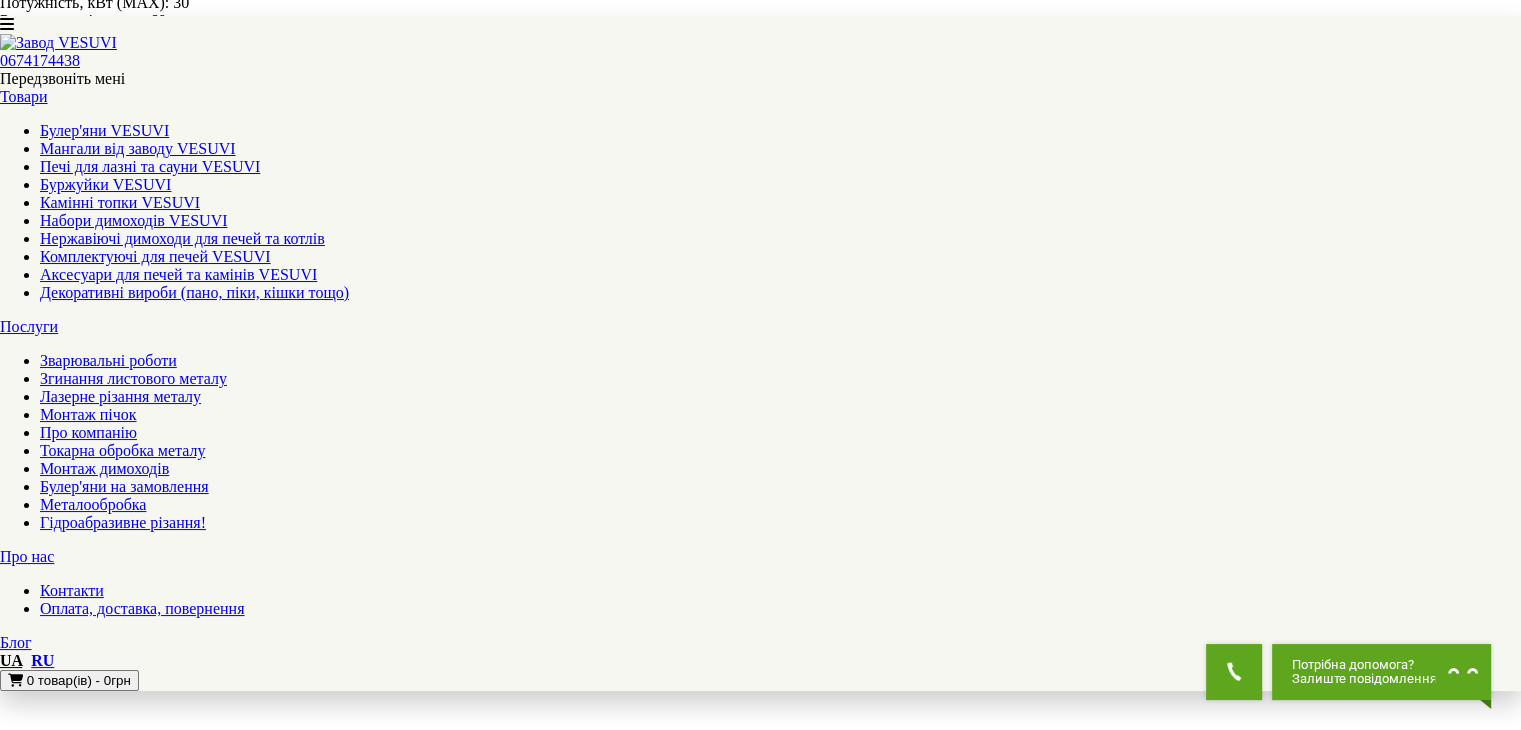 click on "2" at bounding box center (44, 7520) 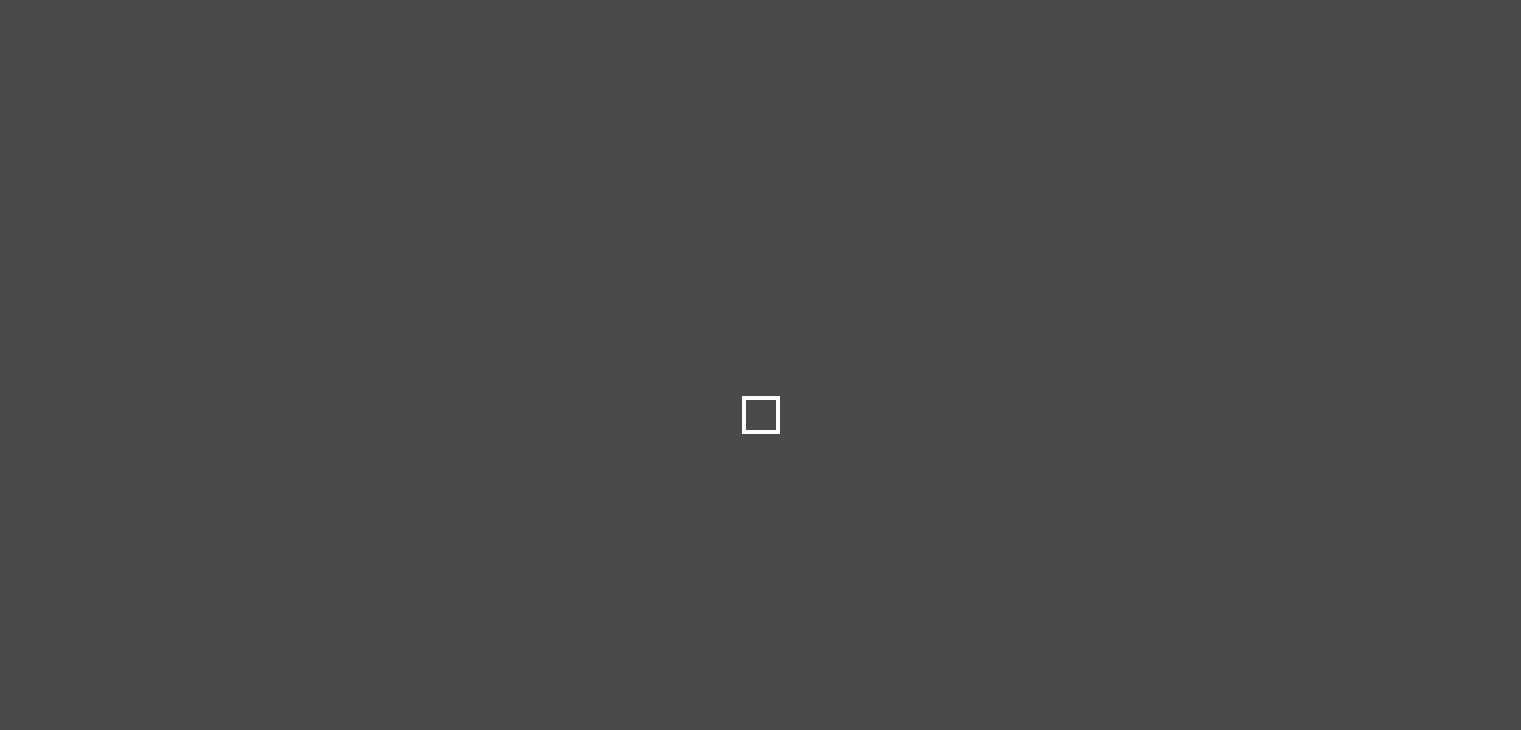 scroll, scrollTop: 0, scrollLeft: 0, axis: both 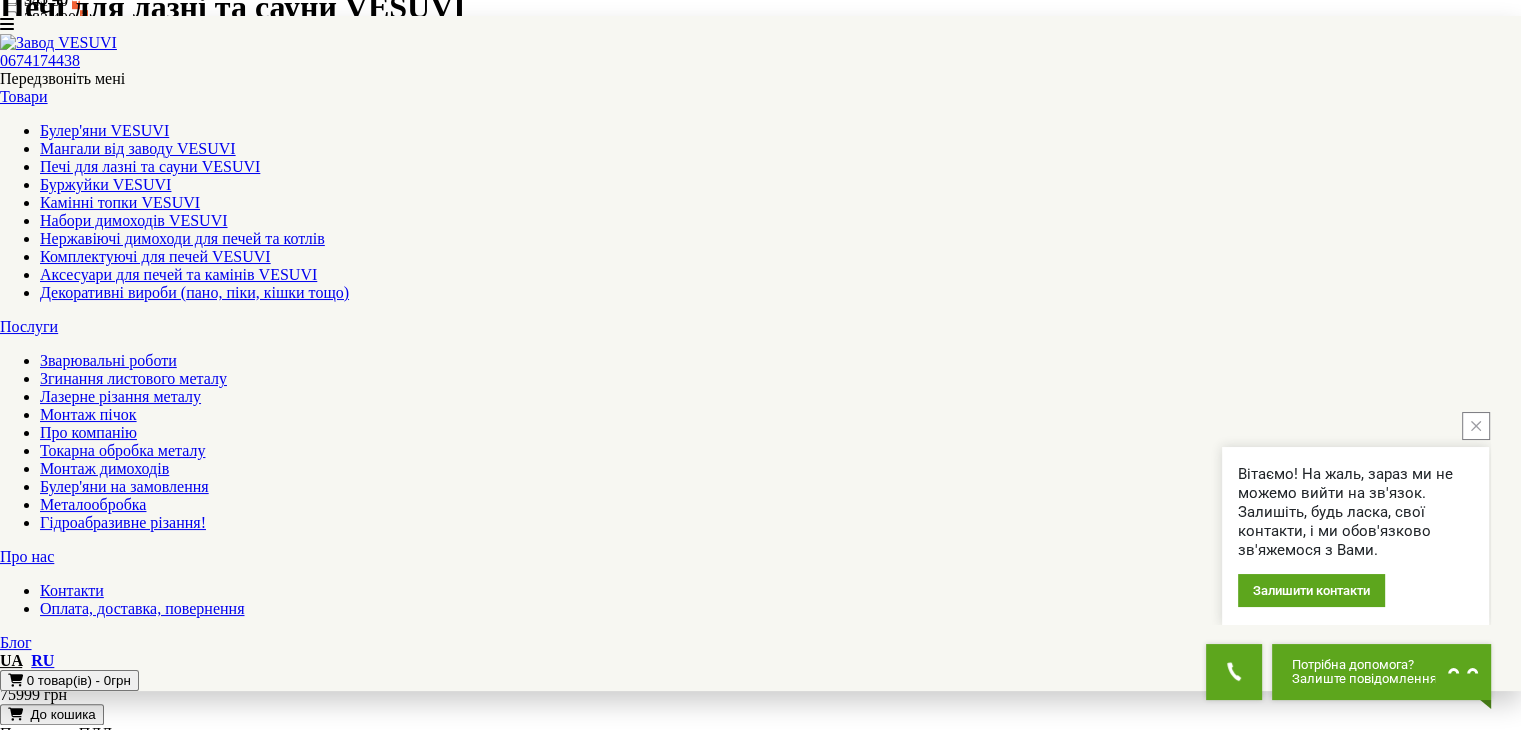 click on "Піч для сауни Класик 20 м³ з виносом 240 мм та панорамним склом" at bounding box center (231, 5960) 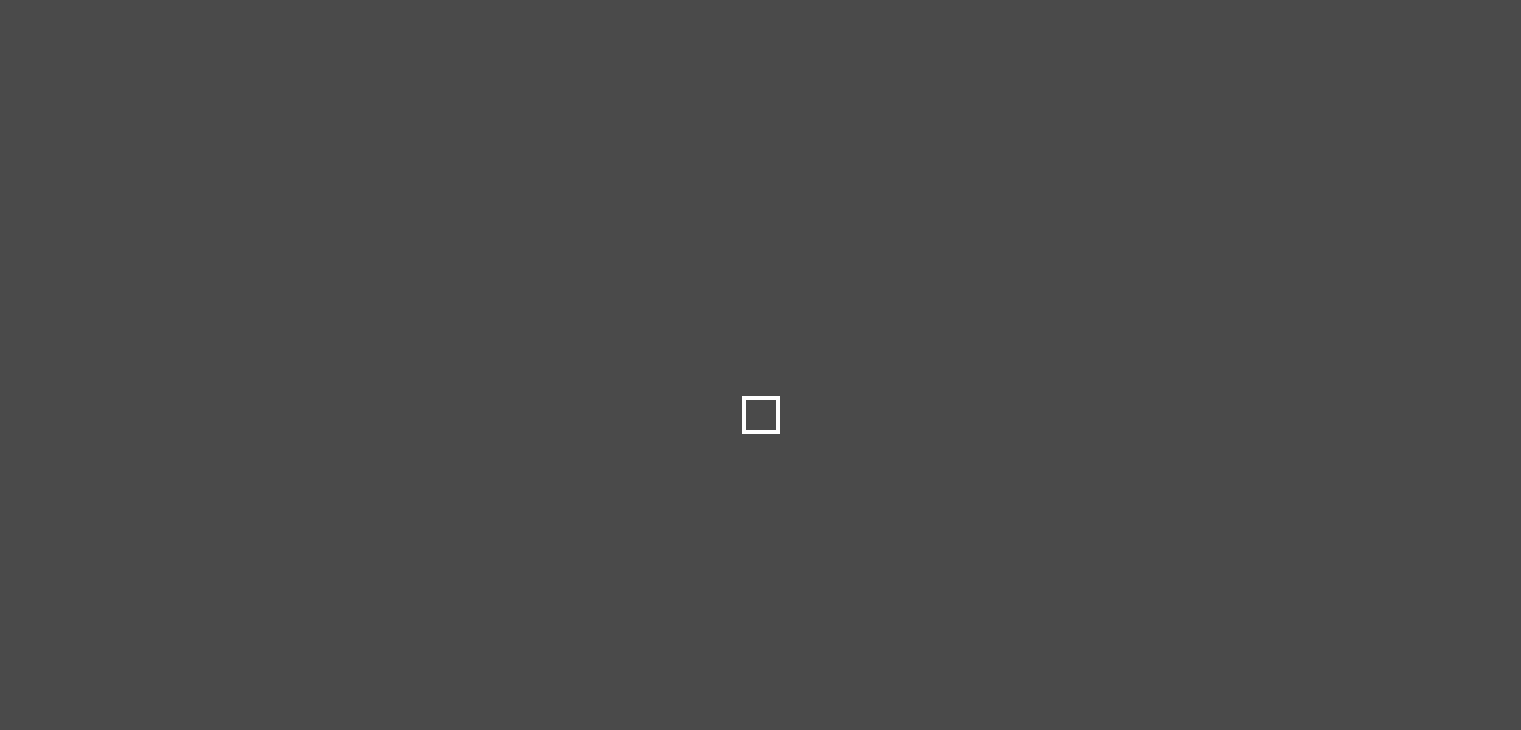 scroll, scrollTop: 0, scrollLeft: 0, axis: both 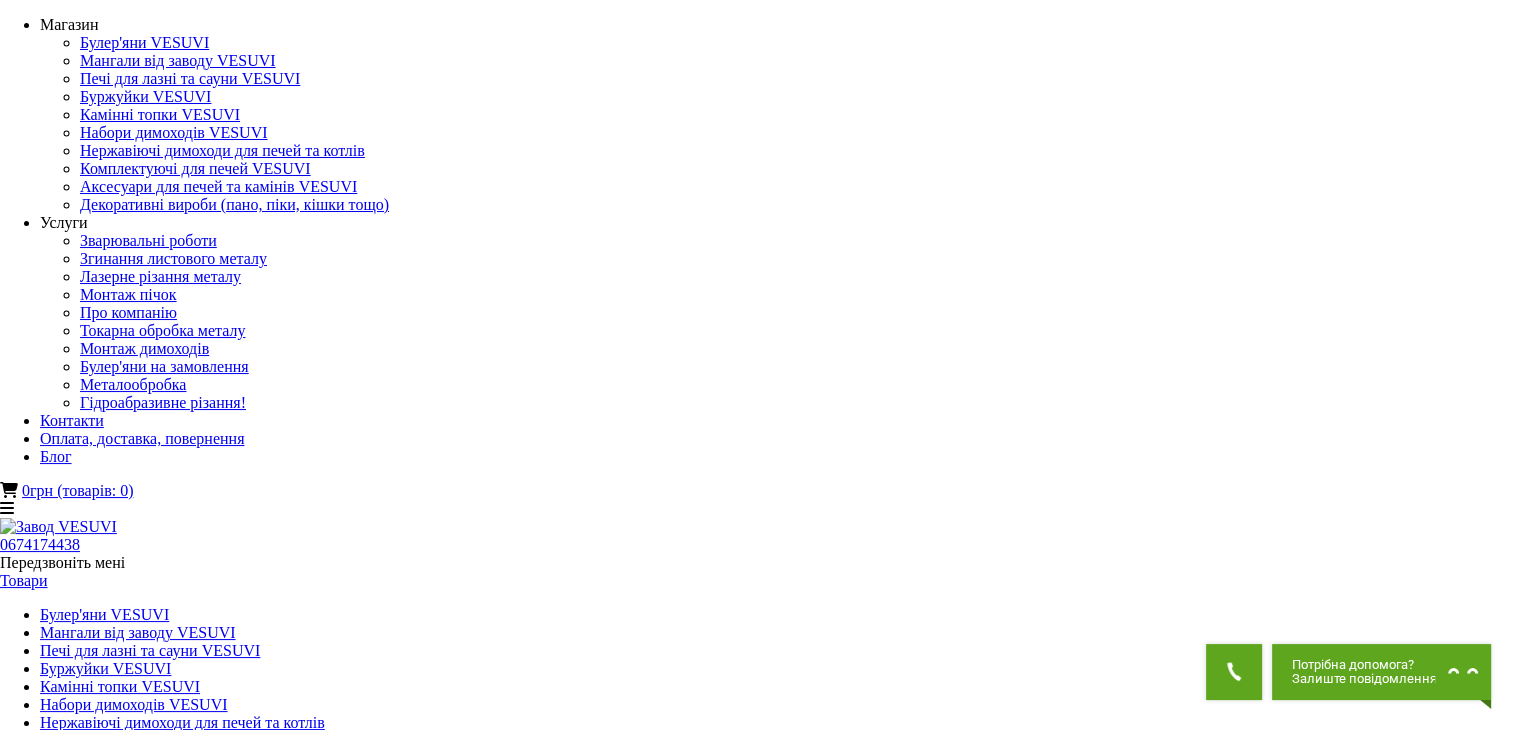 click at bounding box center (279, 1364) 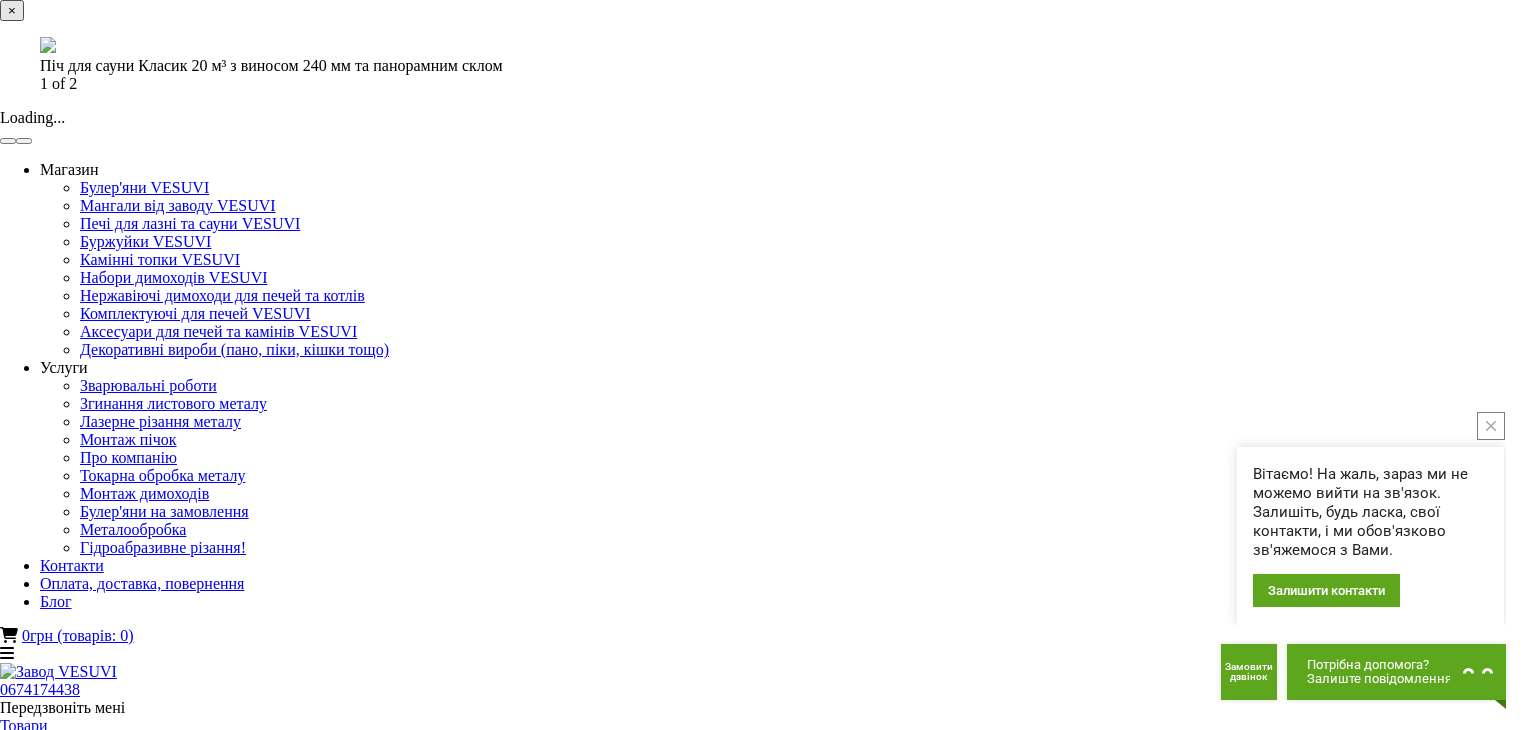 click at bounding box center (24, 141) 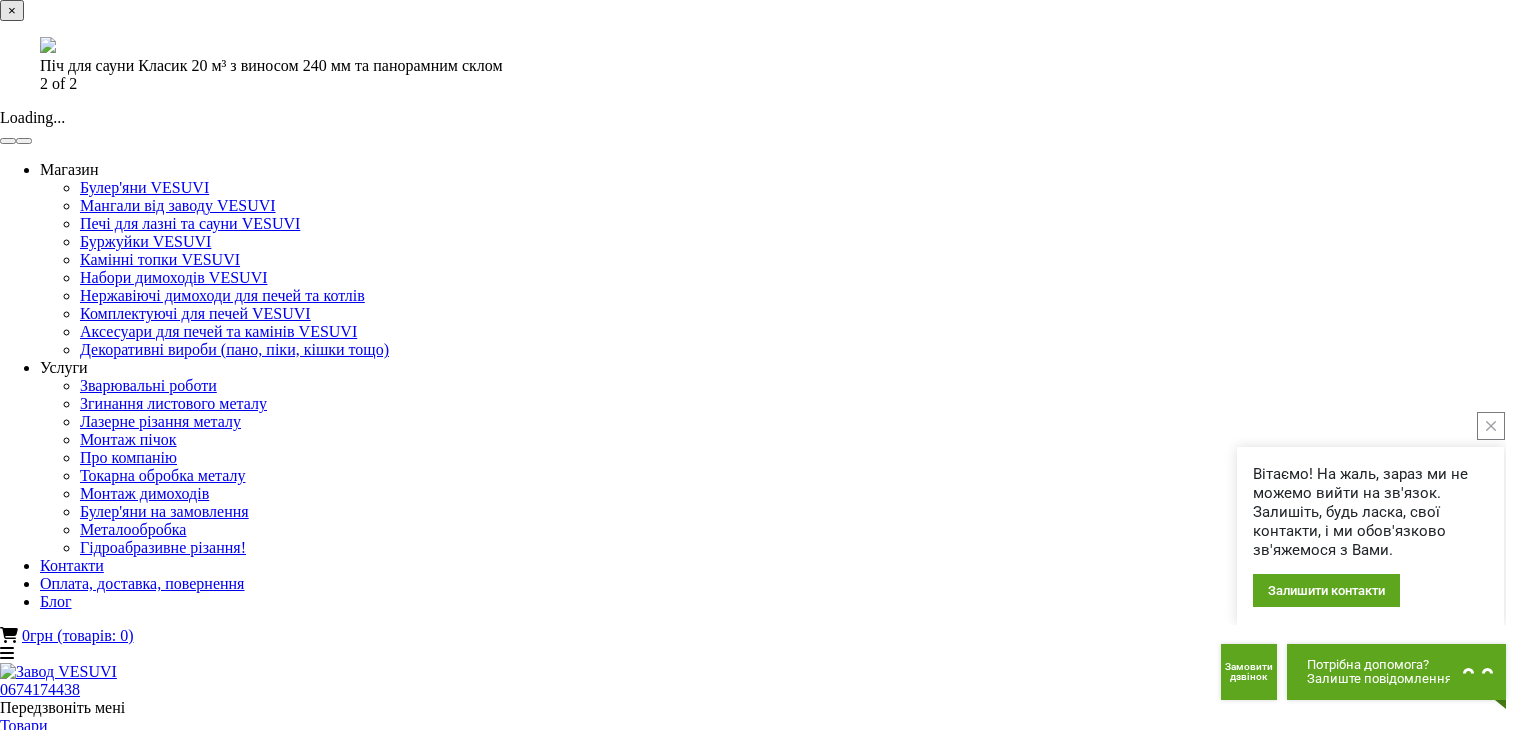 click at bounding box center [24, 141] 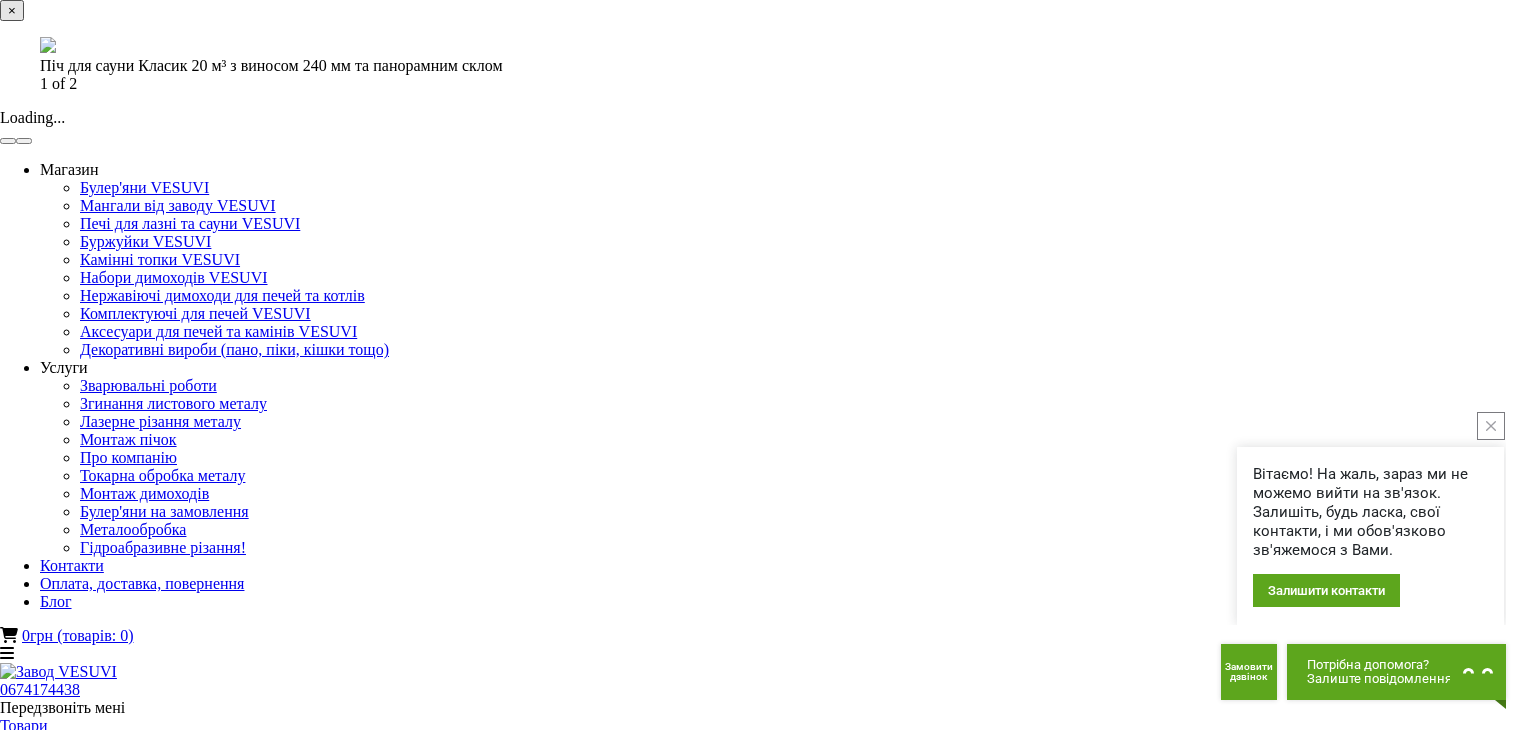 click at bounding box center [24, 141] 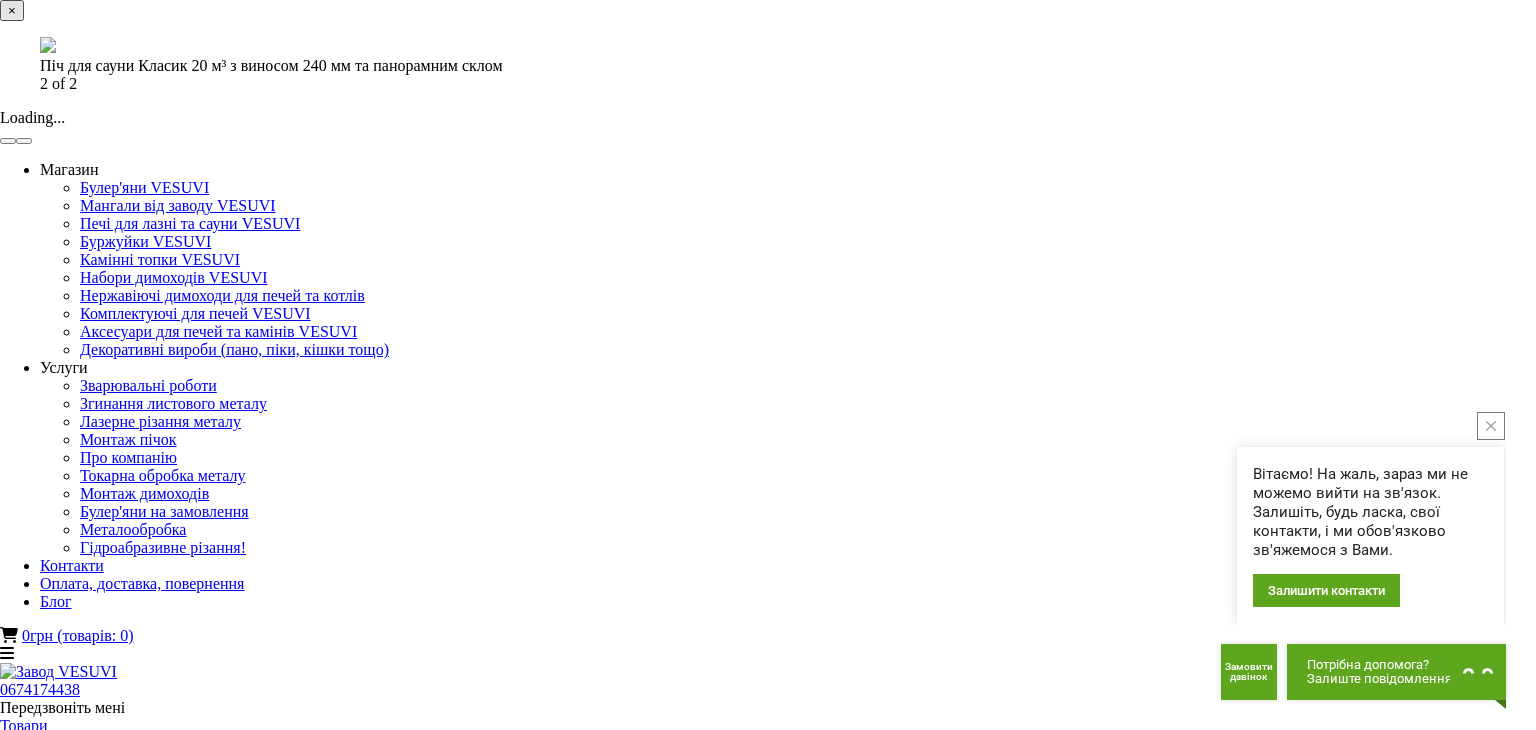 click at bounding box center [24, 141] 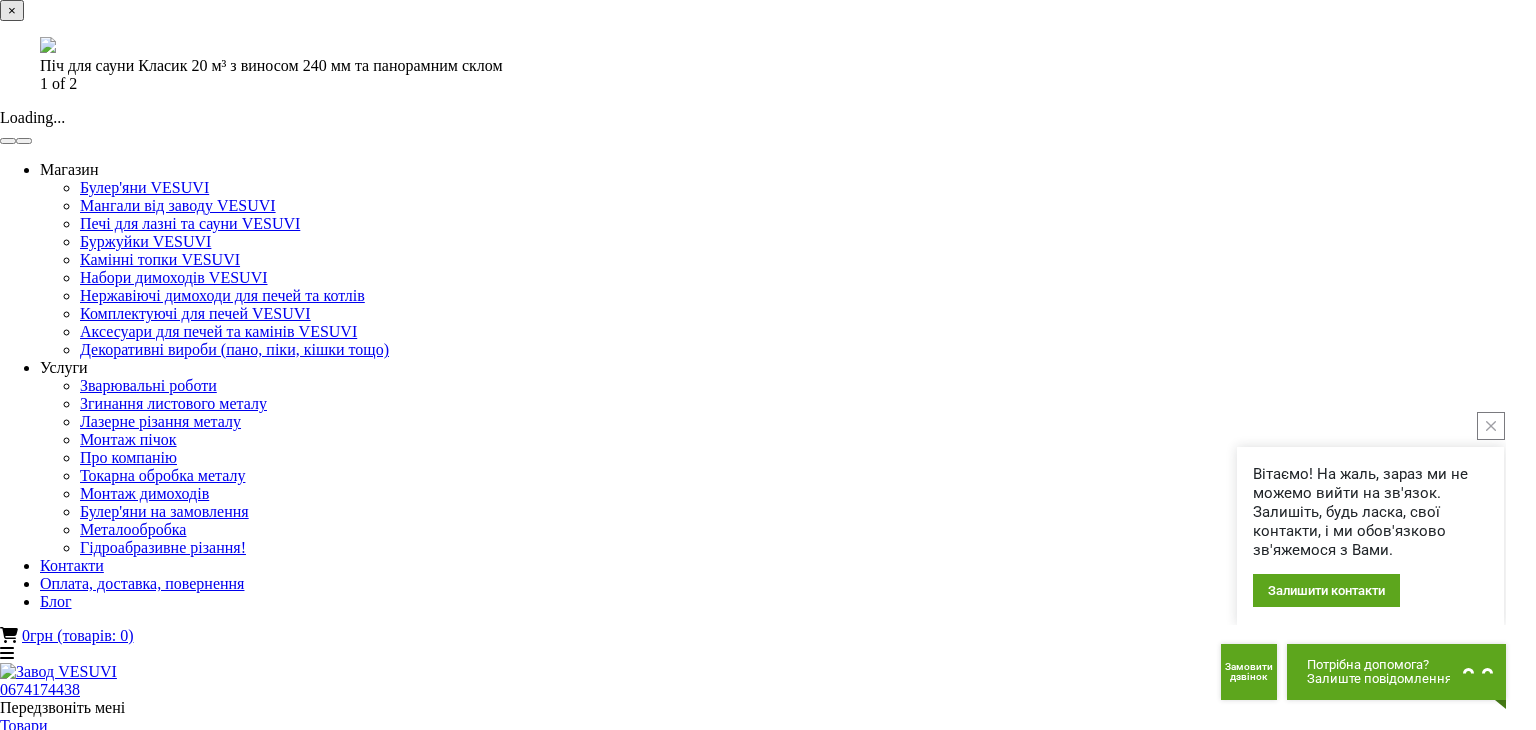 click at bounding box center (24, 141) 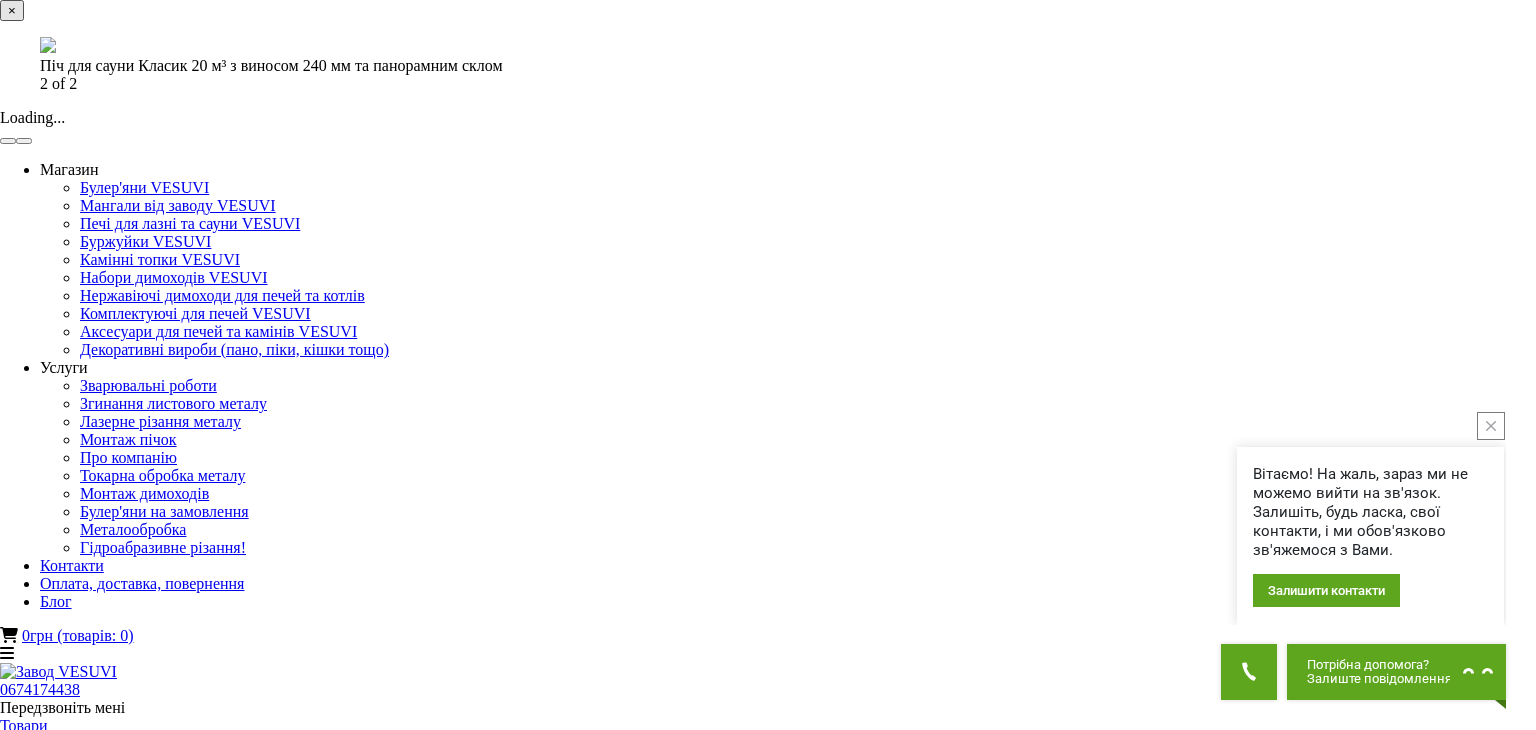 click on "×" at bounding box center (12, 10) 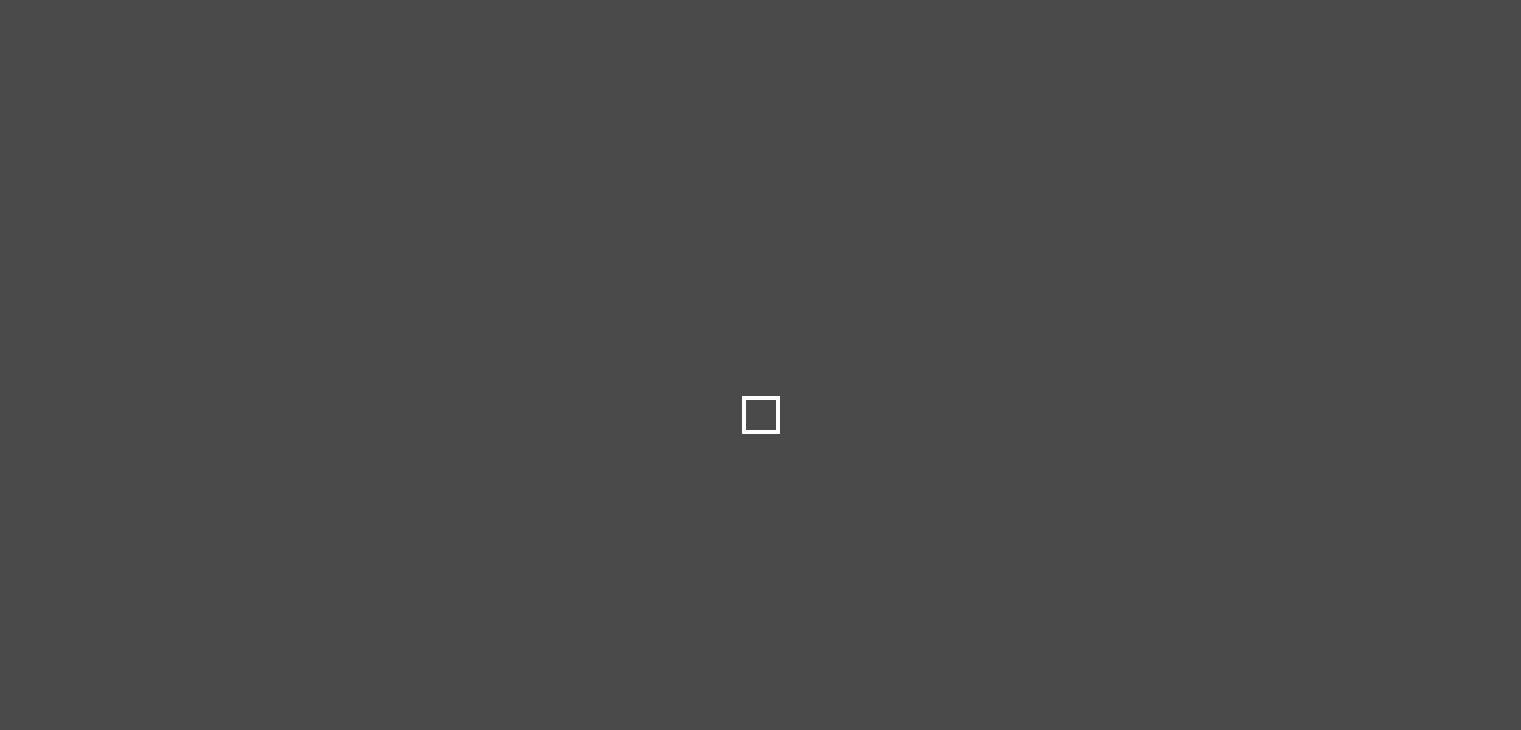scroll, scrollTop: 1500, scrollLeft: 0, axis: vertical 